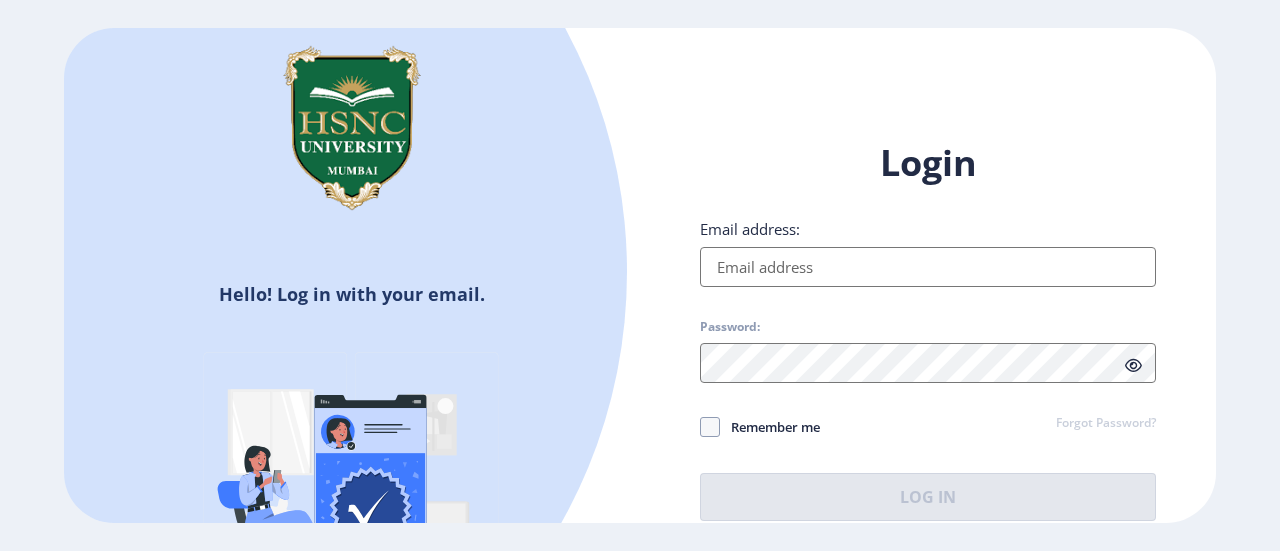 scroll, scrollTop: 0, scrollLeft: 0, axis: both 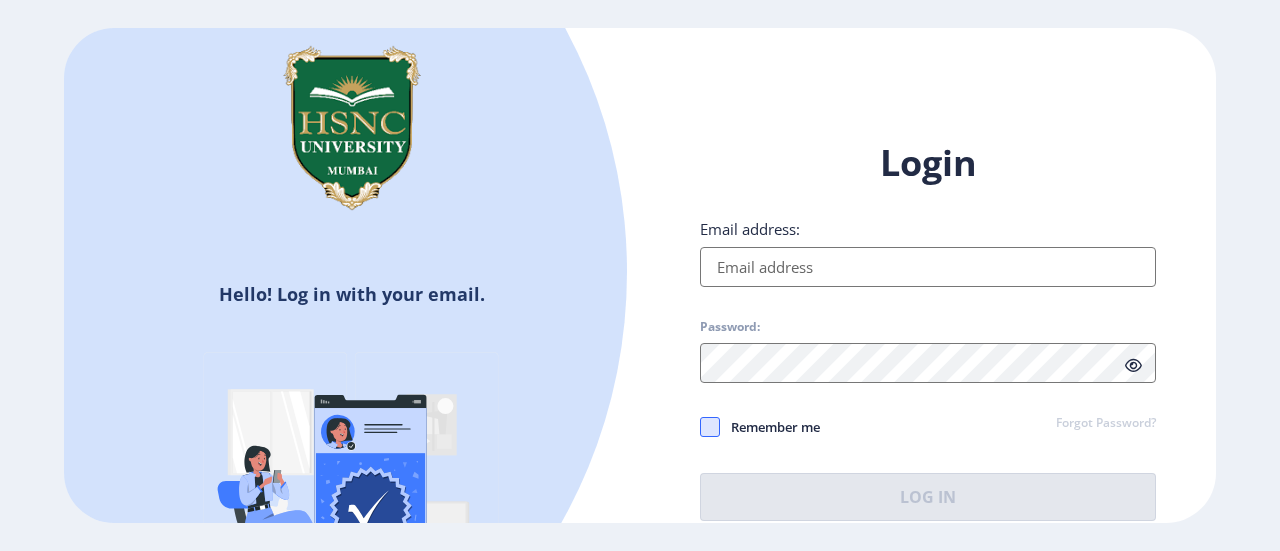 type on "[PERSON_NAME][EMAIL_ADDRESS][DOMAIN_NAME]" 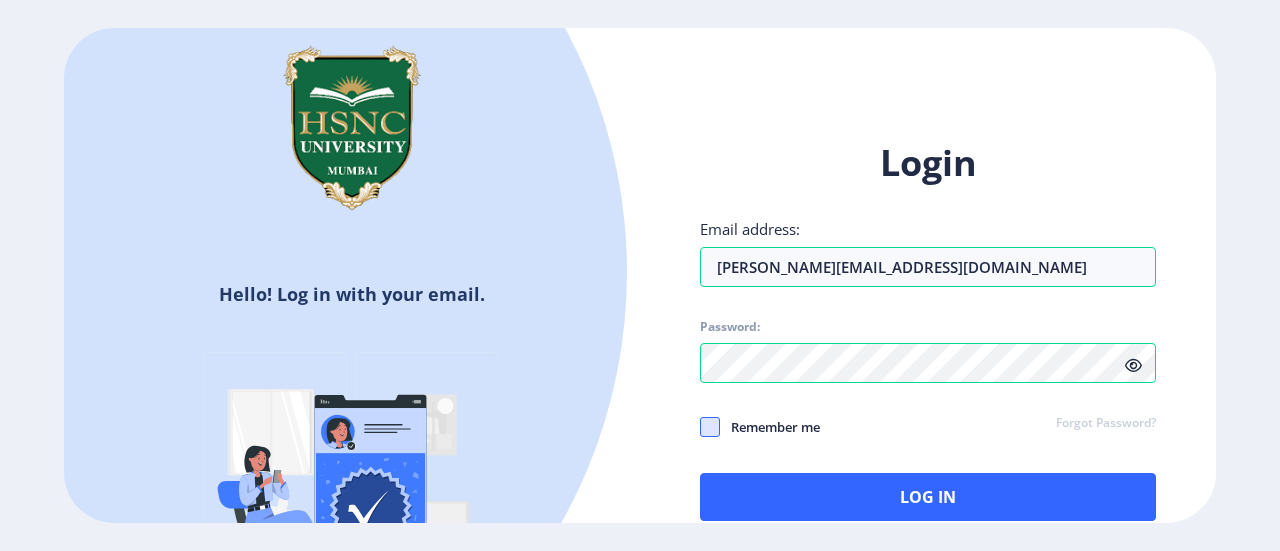 click 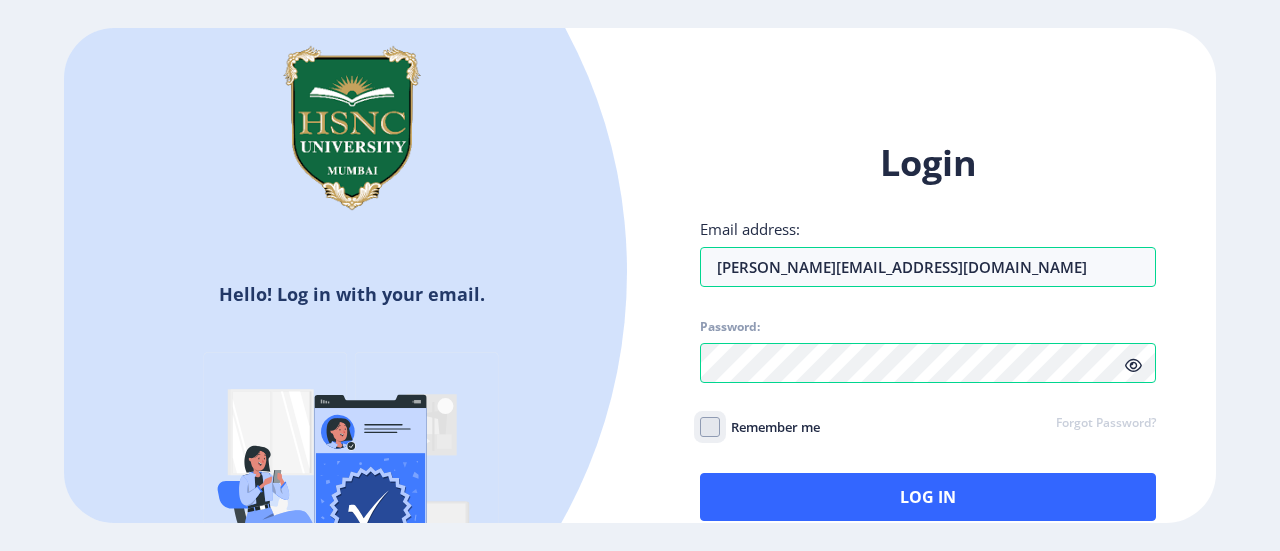 click on "Remember me" 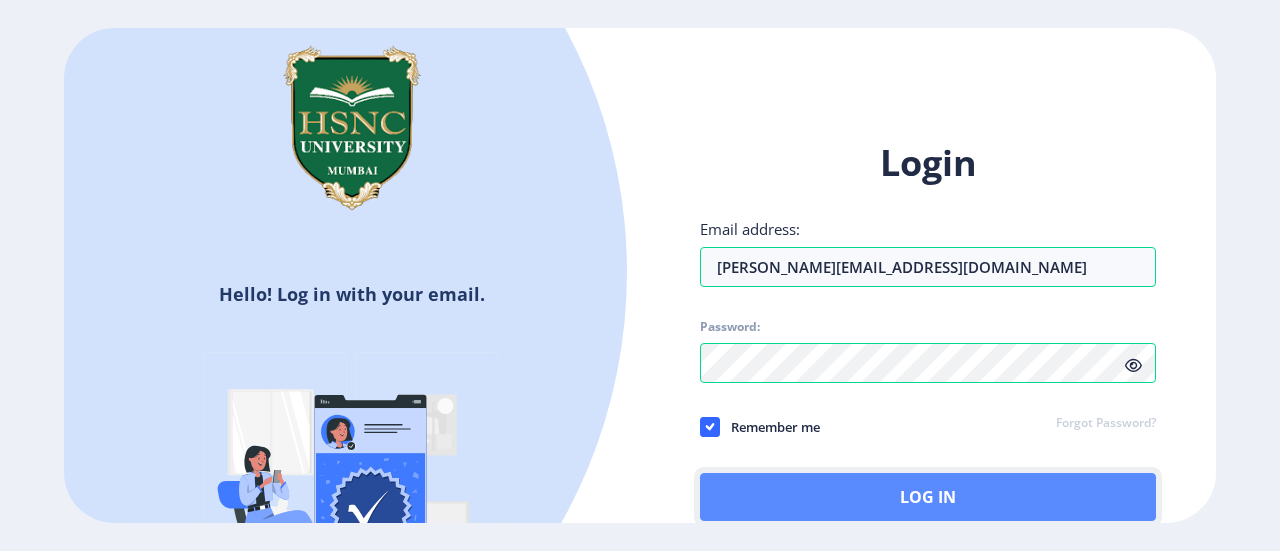 click on "Log In" 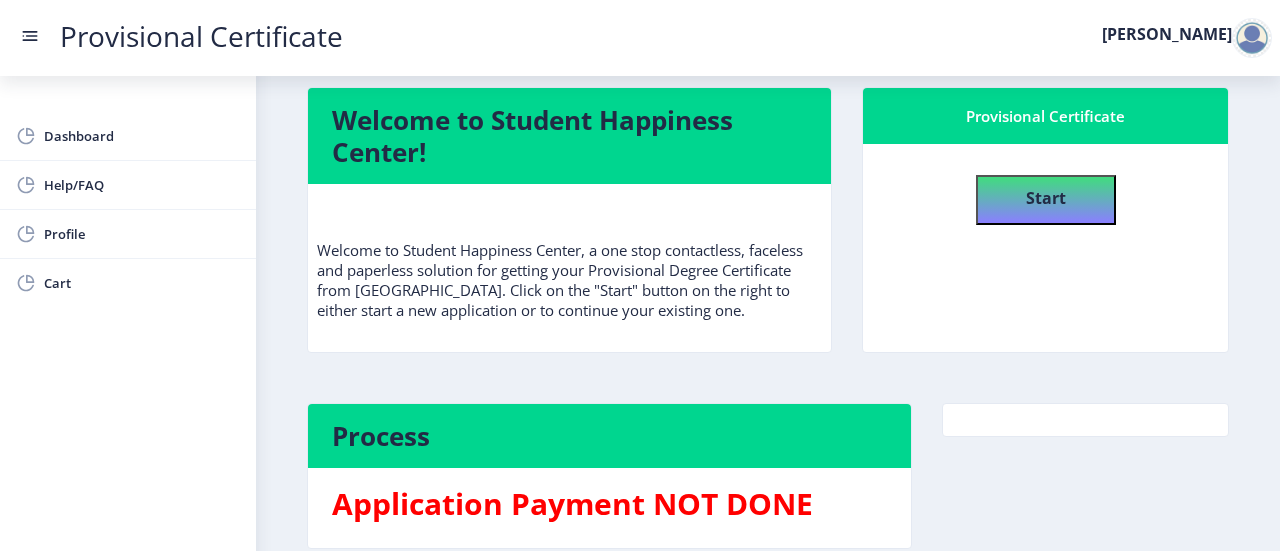 scroll, scrollTop: 0, scrollLeft: 0, axis: both 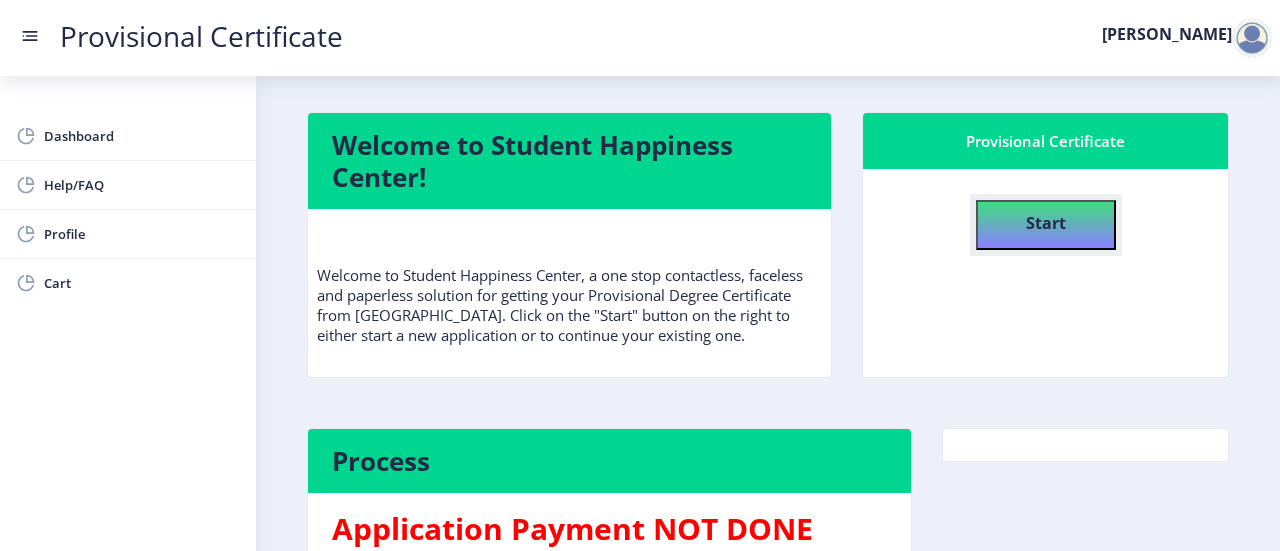 click on "Start" 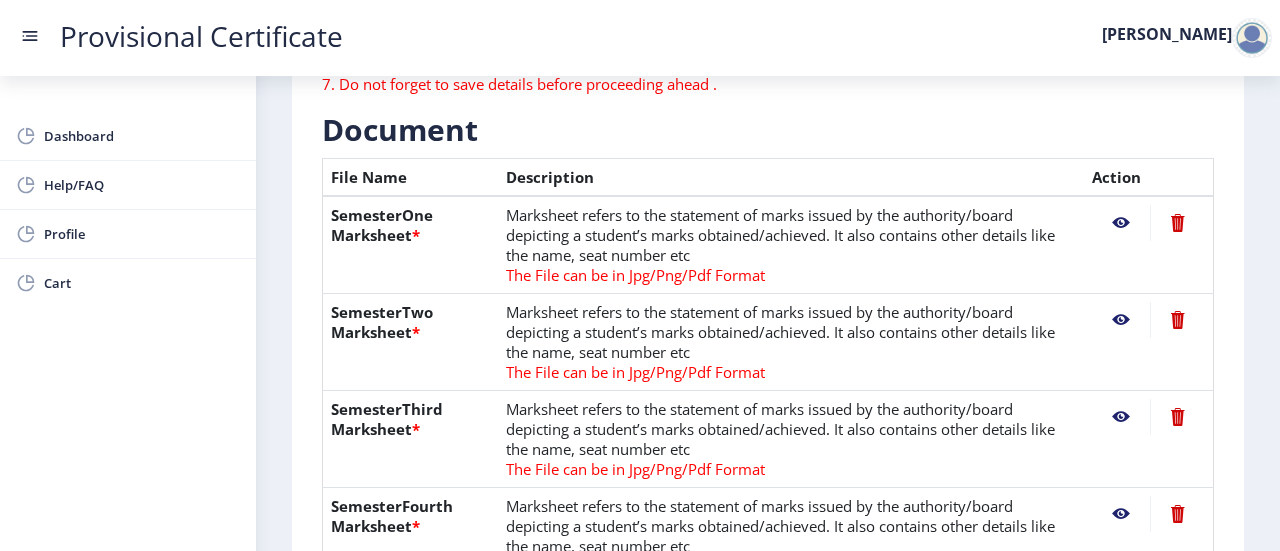 scroll, scrollTop: 429, scrollLeft: 0, axis: vertical 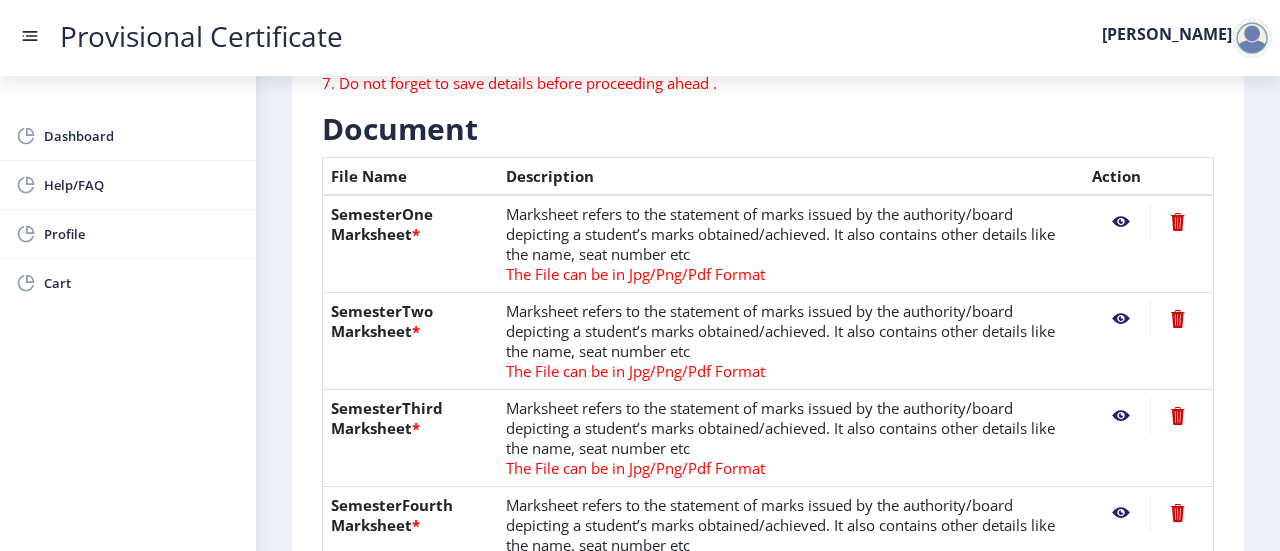 click 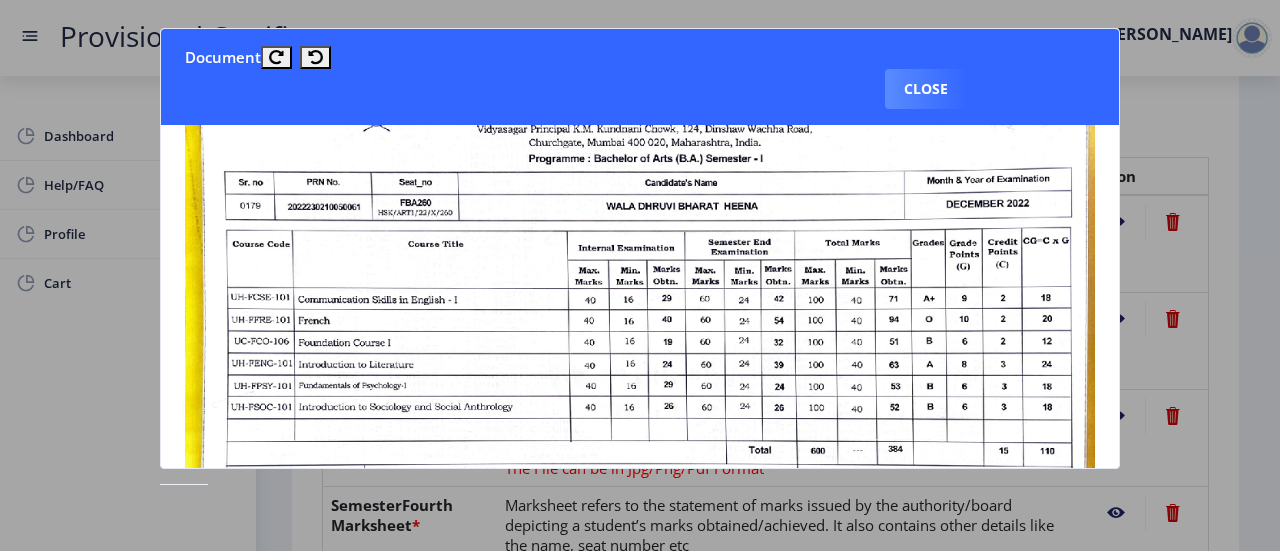 scroll, scrollTop: 0, scrollLeft: 0, axis: both 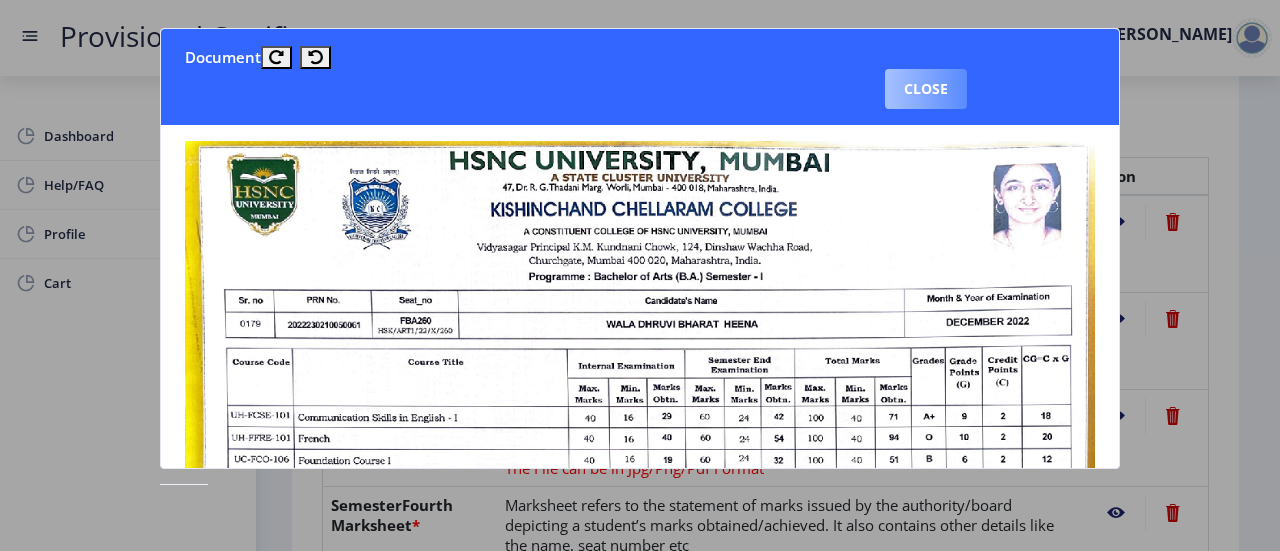 click on "Close" at bounding box center [926, 89] 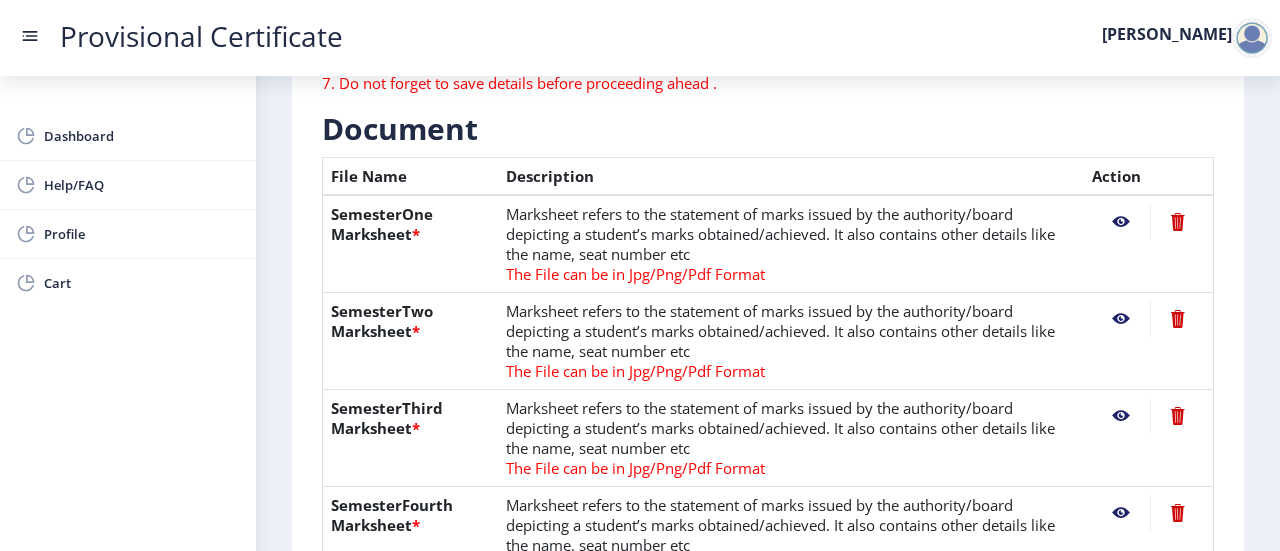 click 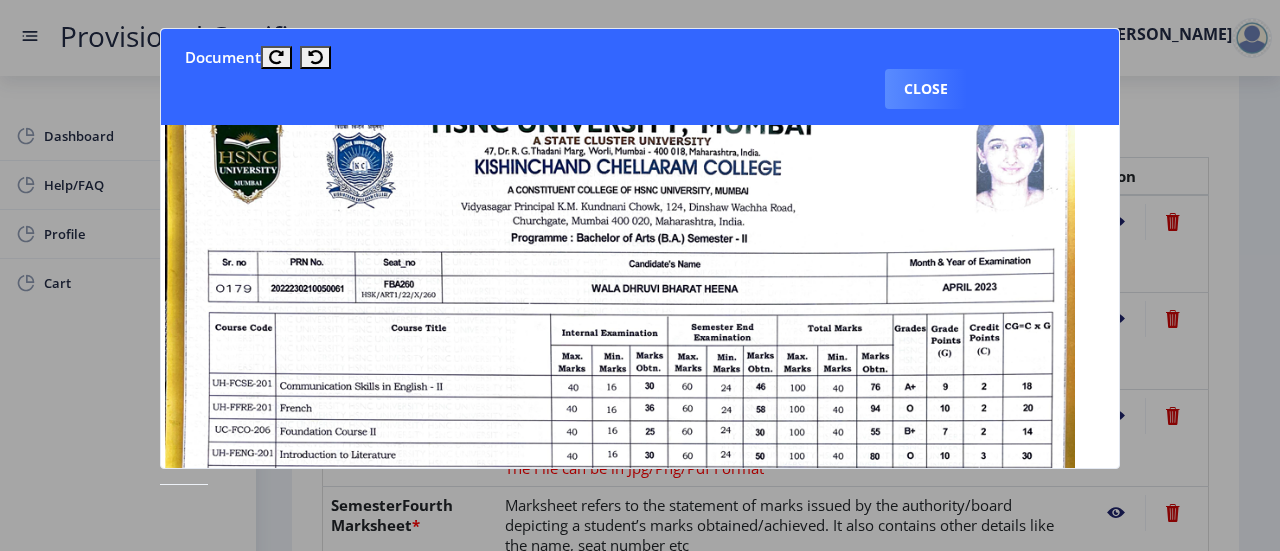 scroll, scrollTop: 0, scrollLeft: 24, axis: horizontal 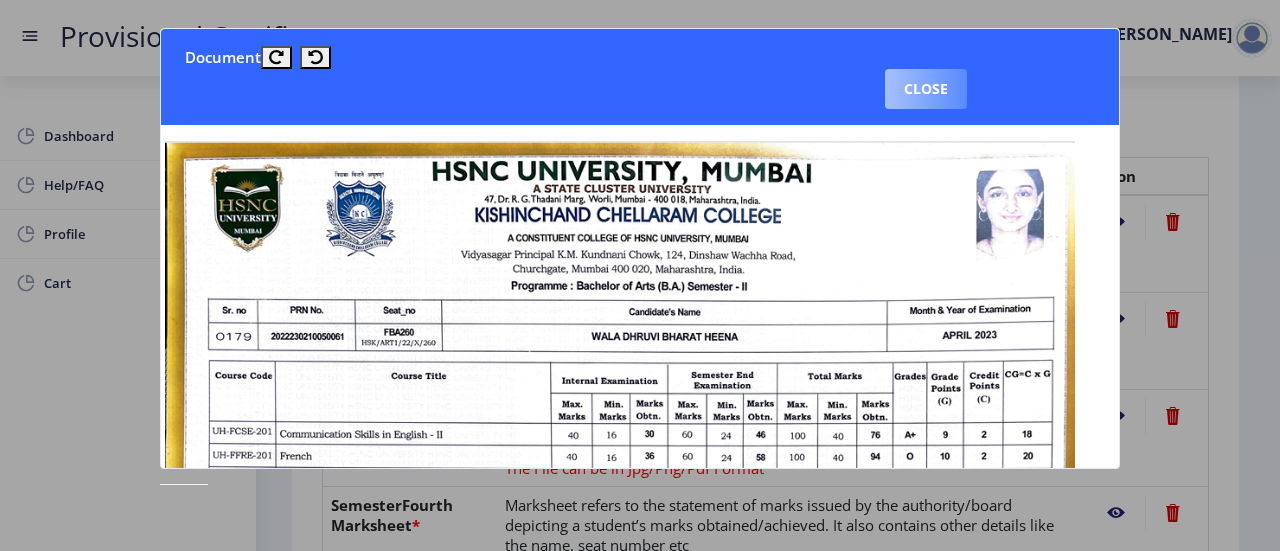 click on "Close" at bounding box center (926, 89) 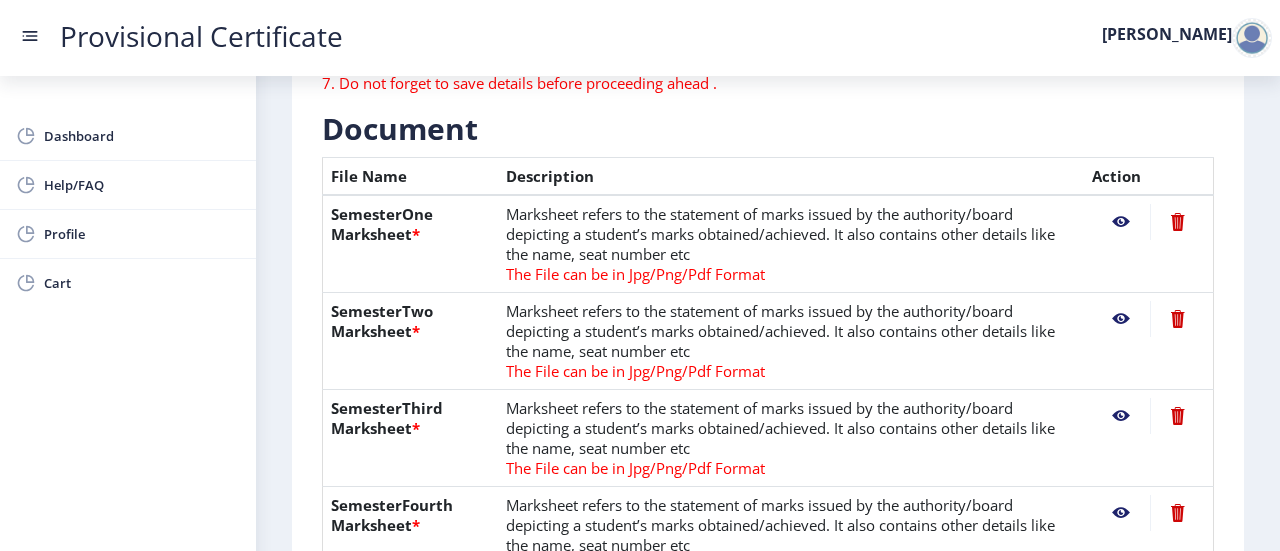 click 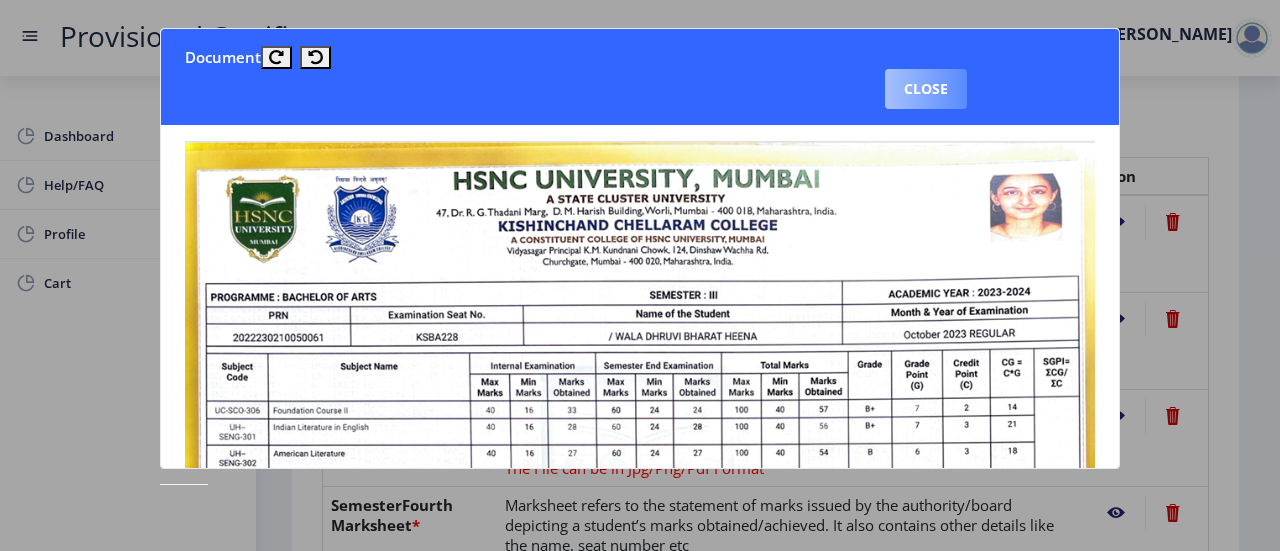 click on "Close" at bounding box center [926, 89] 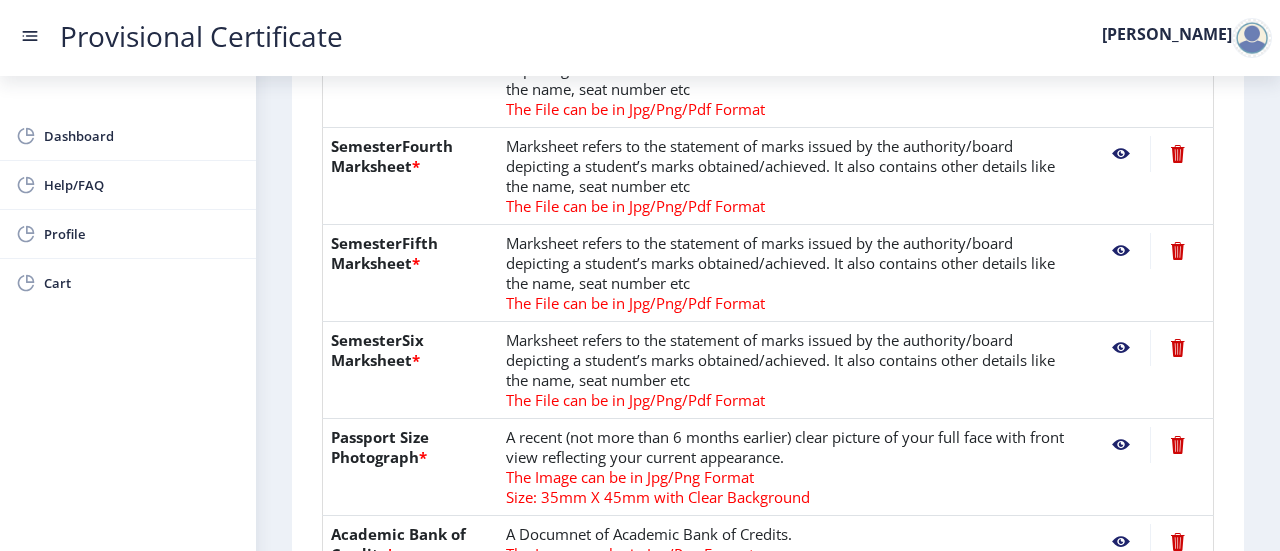 scroll, scrollTop: 794, scrollLeft: 0, axis: vertical 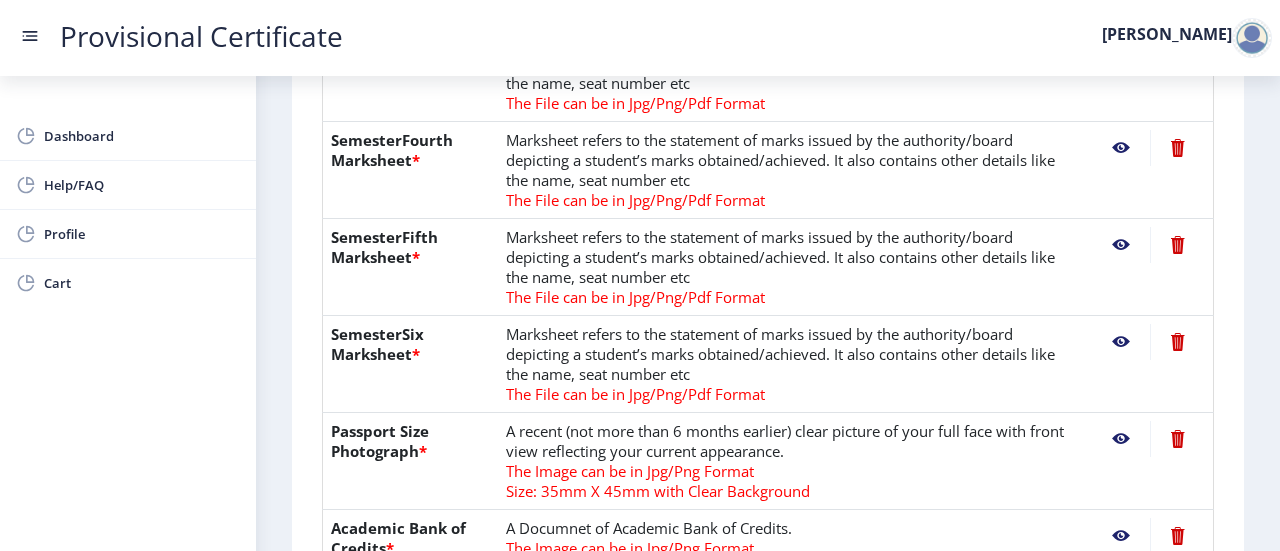 click 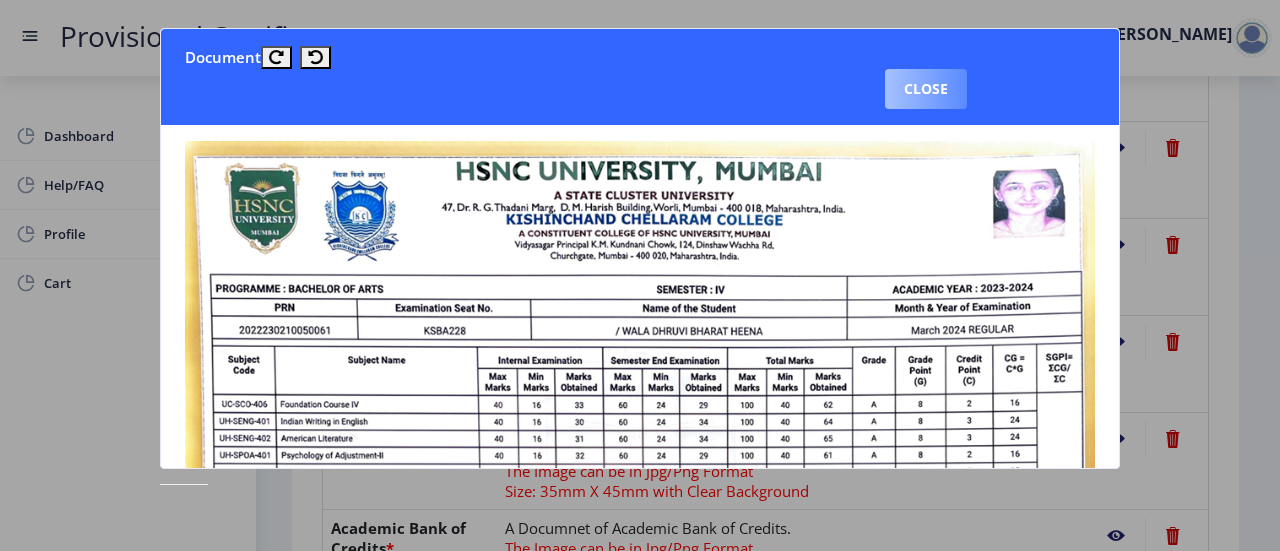 click on "Close" at bounding box center [926, 89] 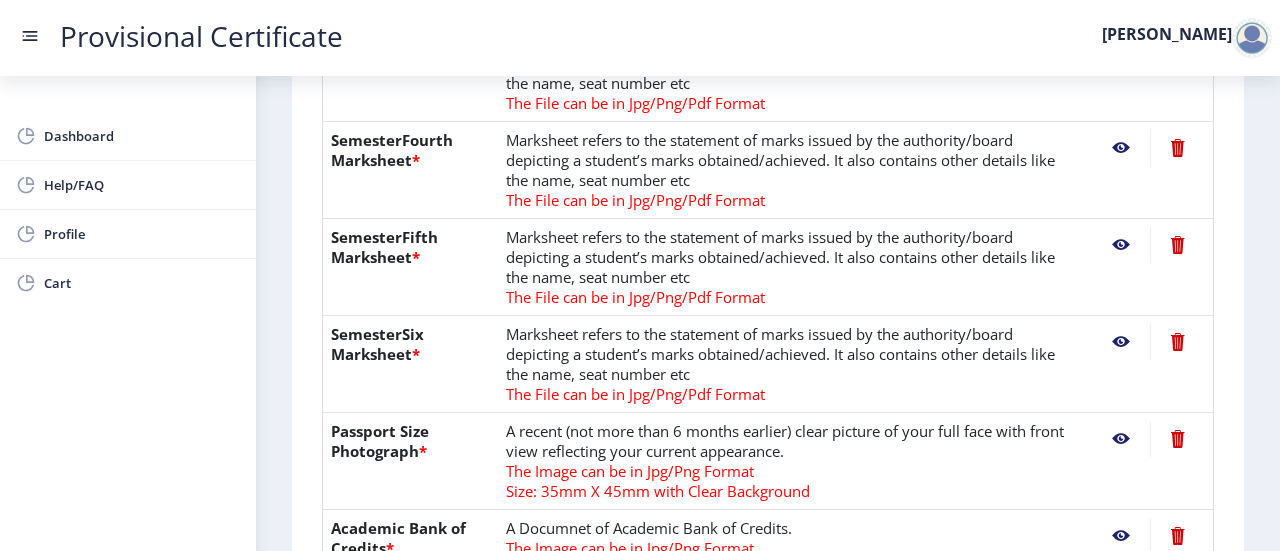 click 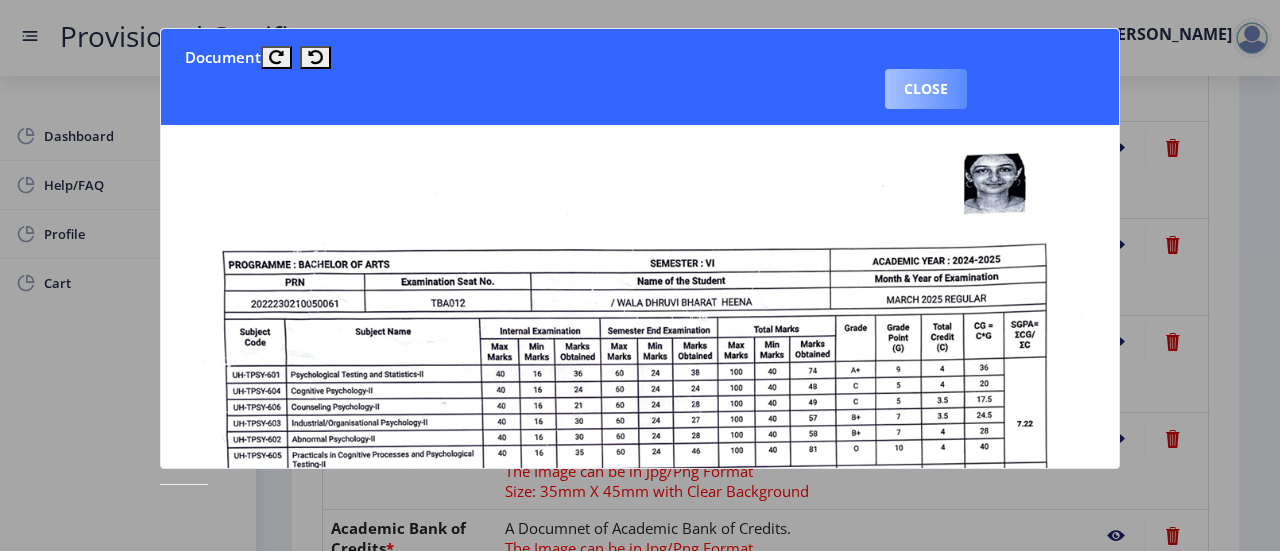click on "Close" at bounding box center (926, 89) 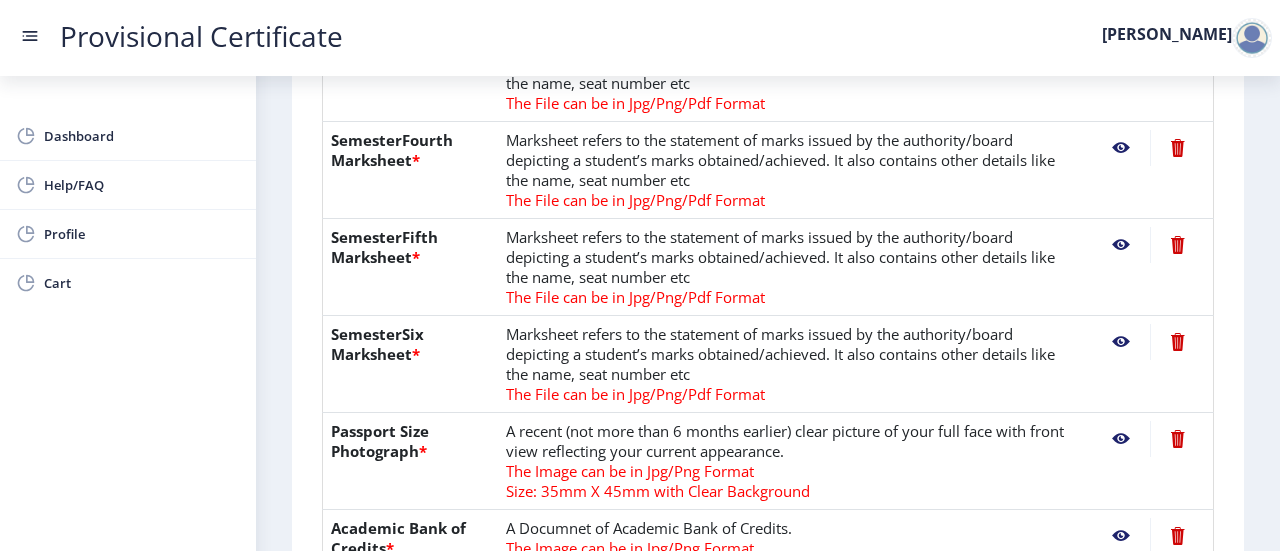 click 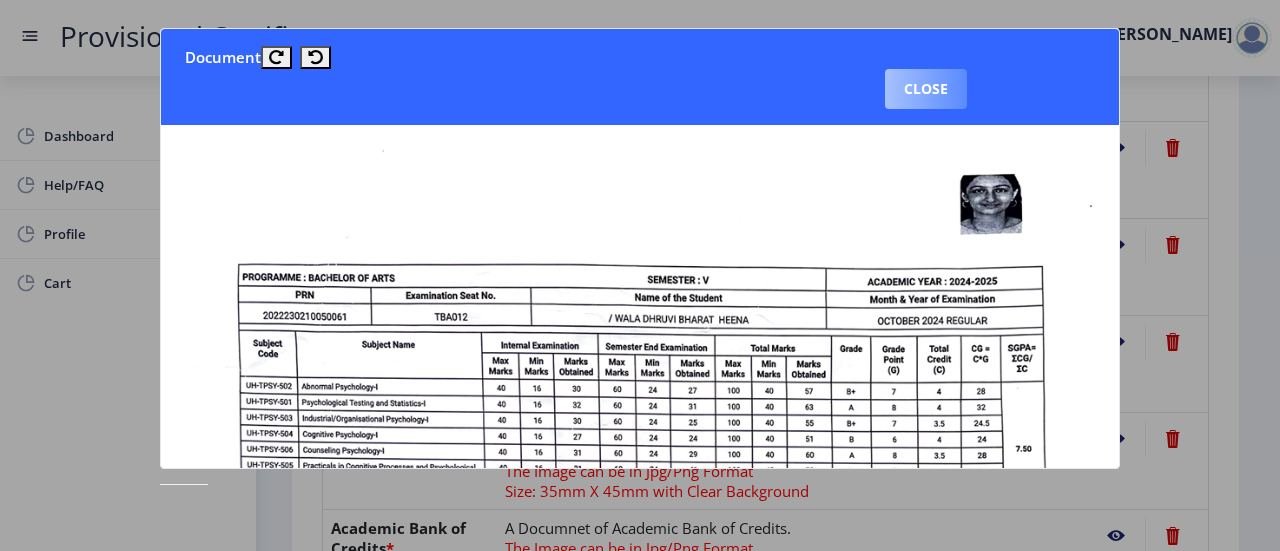 click on "Close" at bounding box center (926, 89) 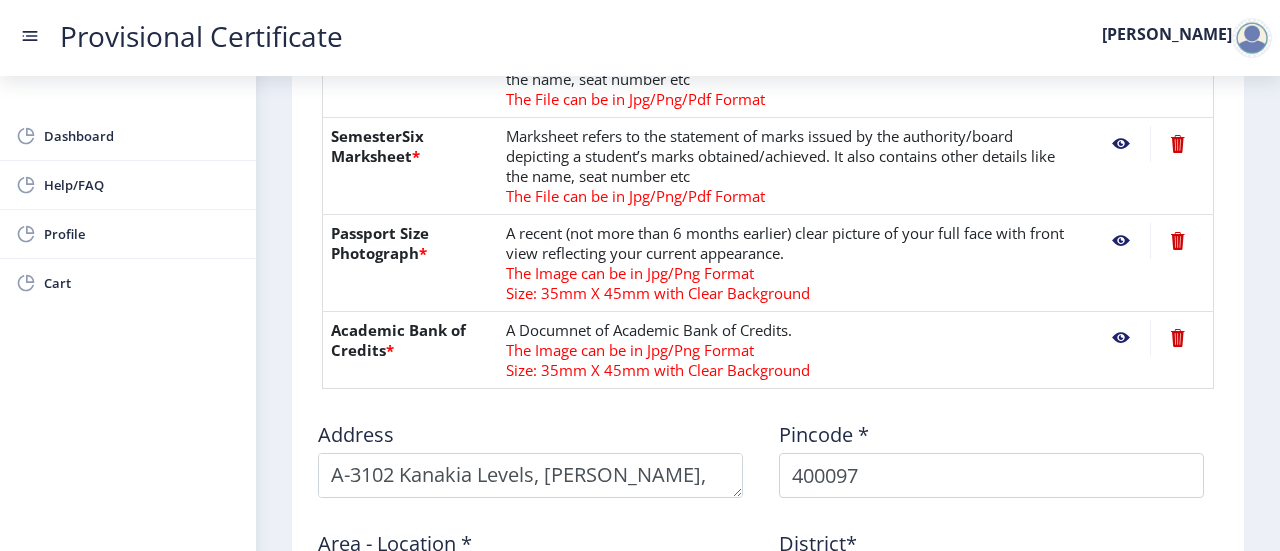 scroll, scrollTop: 994, scrollLeft: 0, axis: vertical 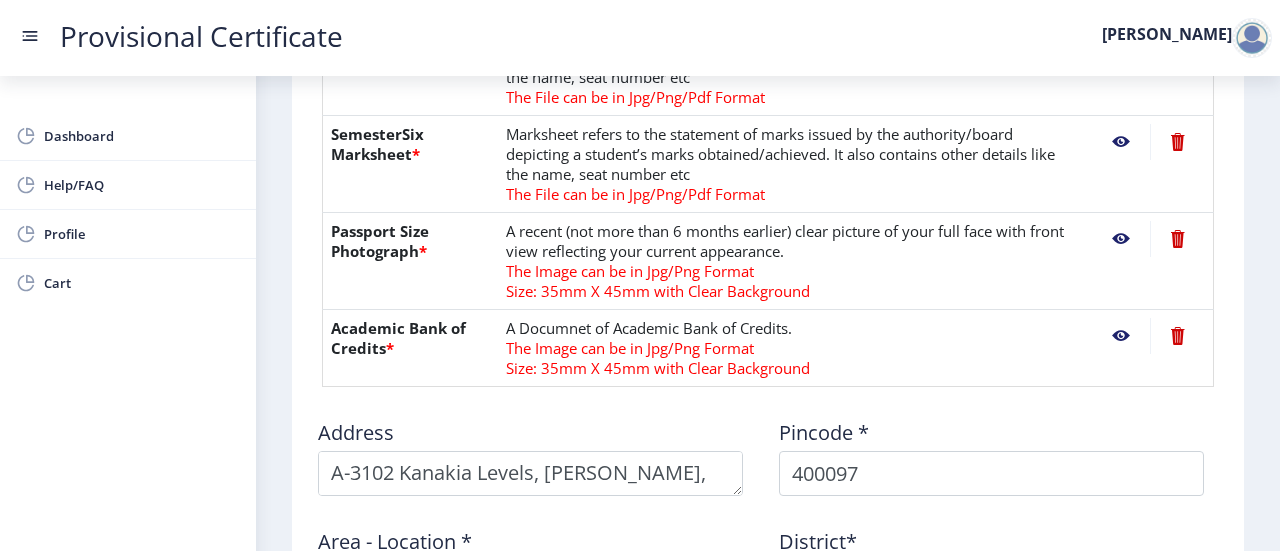 click 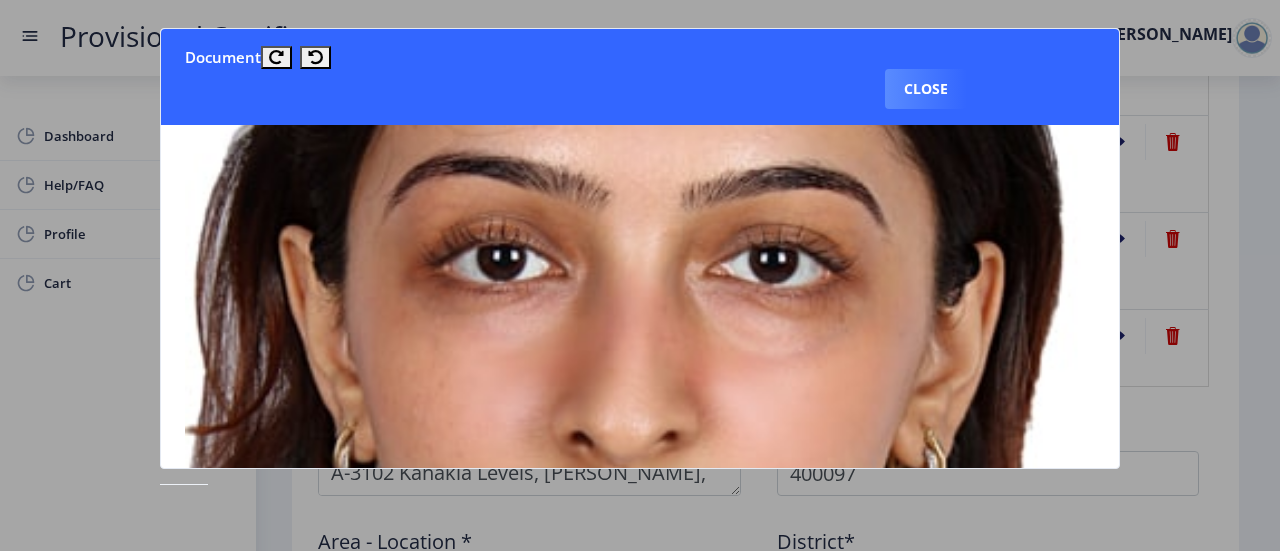 scroll, scrollTop: 440, scrollLeft: 0, axis: vertical 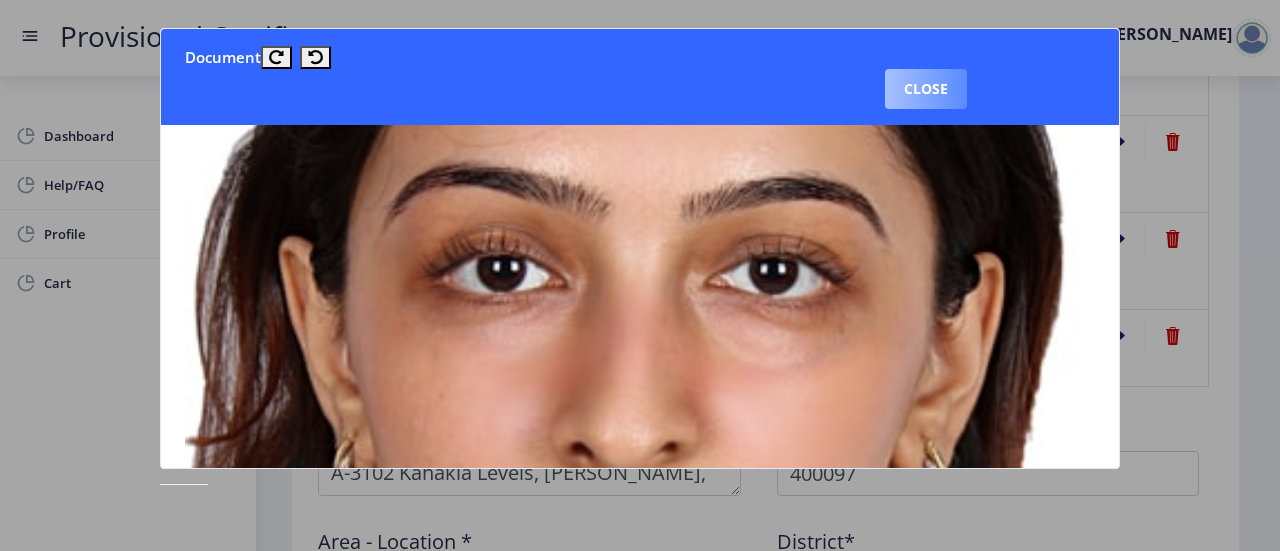 click on "Close" at bounding box center [926, 89] 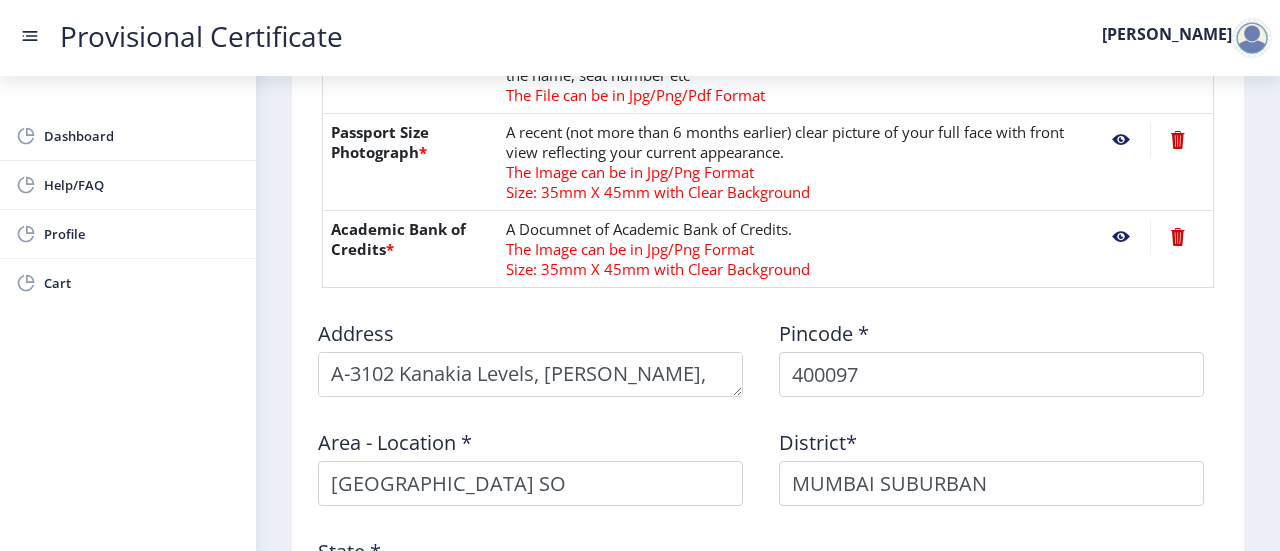 scroll, scrollTop: 1095, scrollLeft: 0, axis: vertical 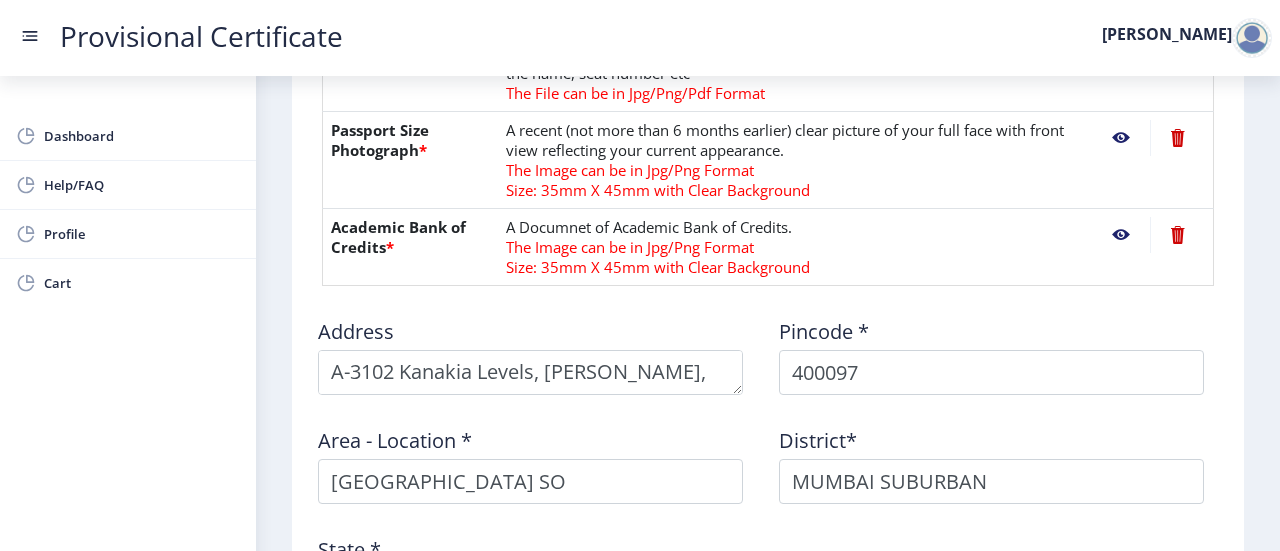 click 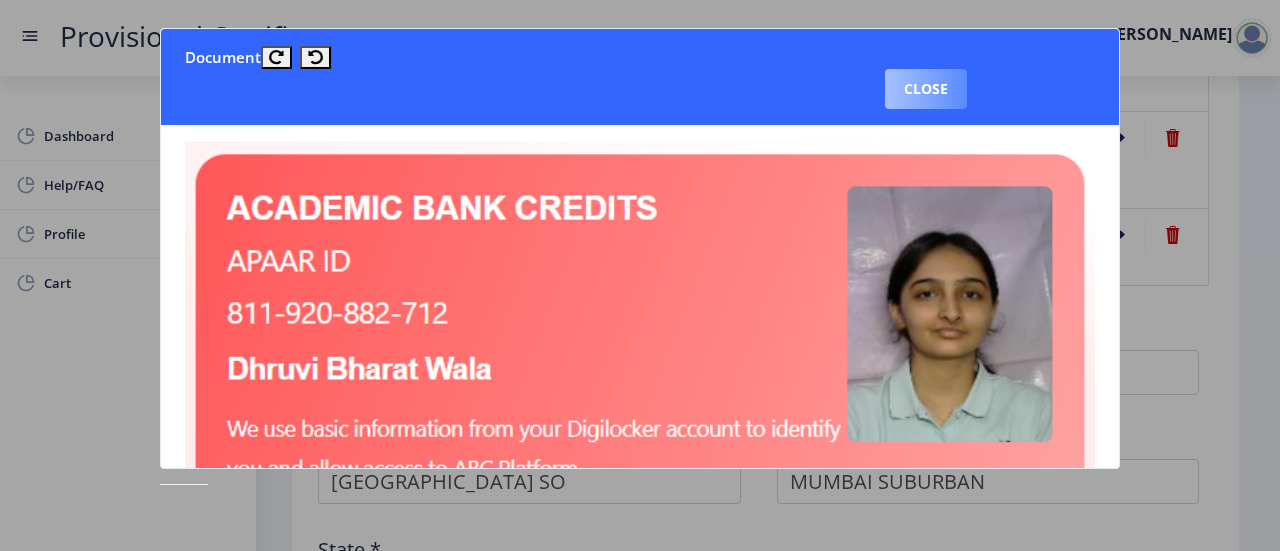 click on "Close" at bounding box center (926, 89) 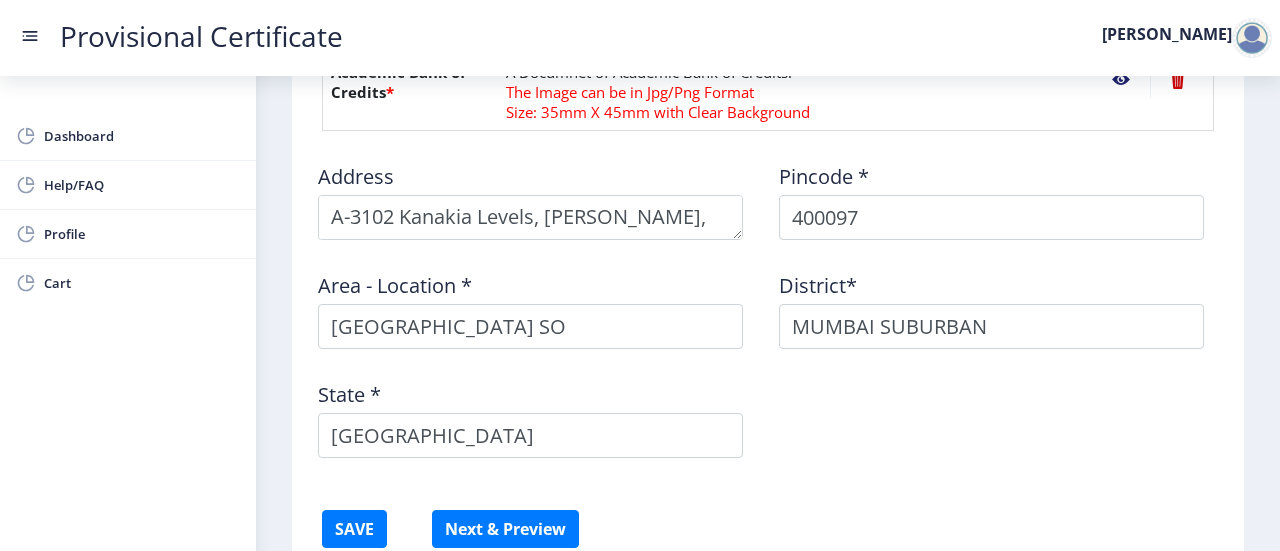 scroll, scrollTop: 1251, scrollLeft: 0, axis: vertical 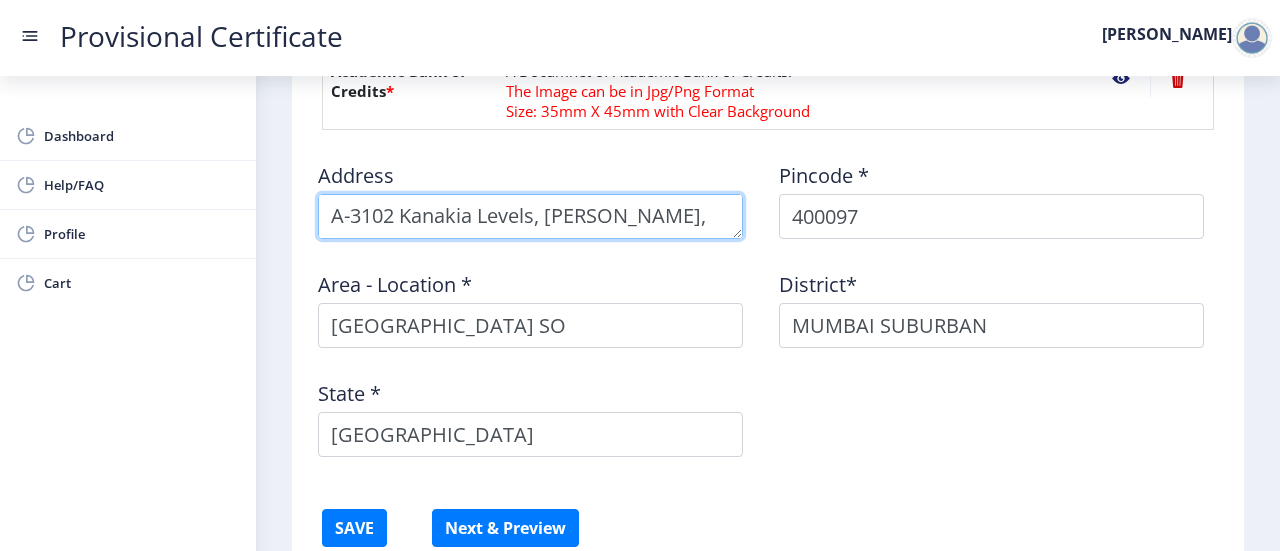 click at bounding box center (530, 216) 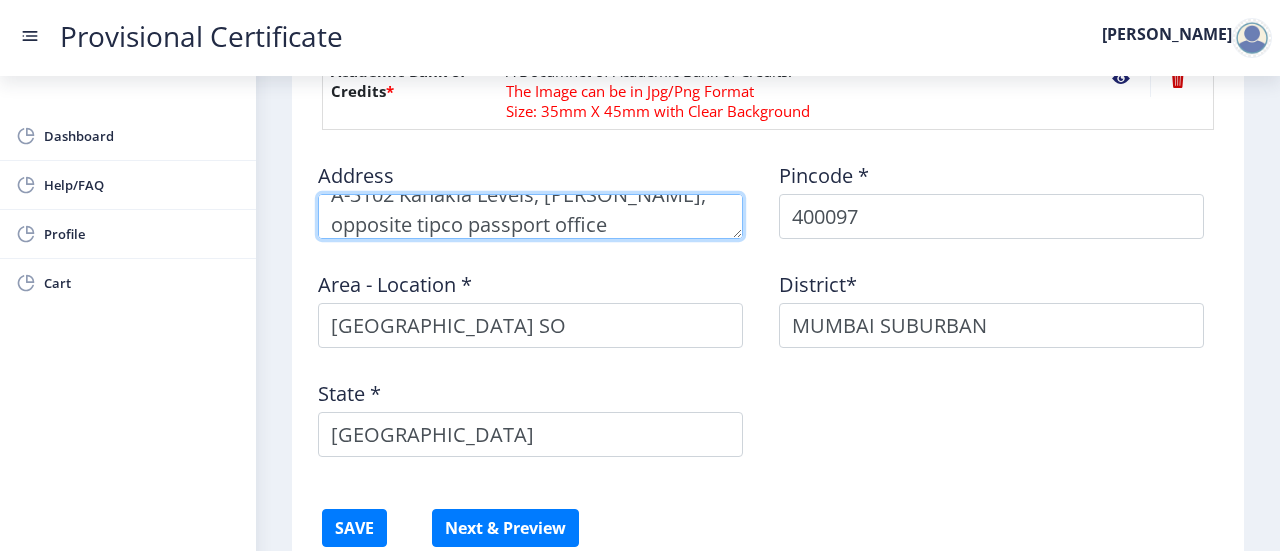 scroll, scrollTop: 28, scrollLeft: 0, axis: vertical 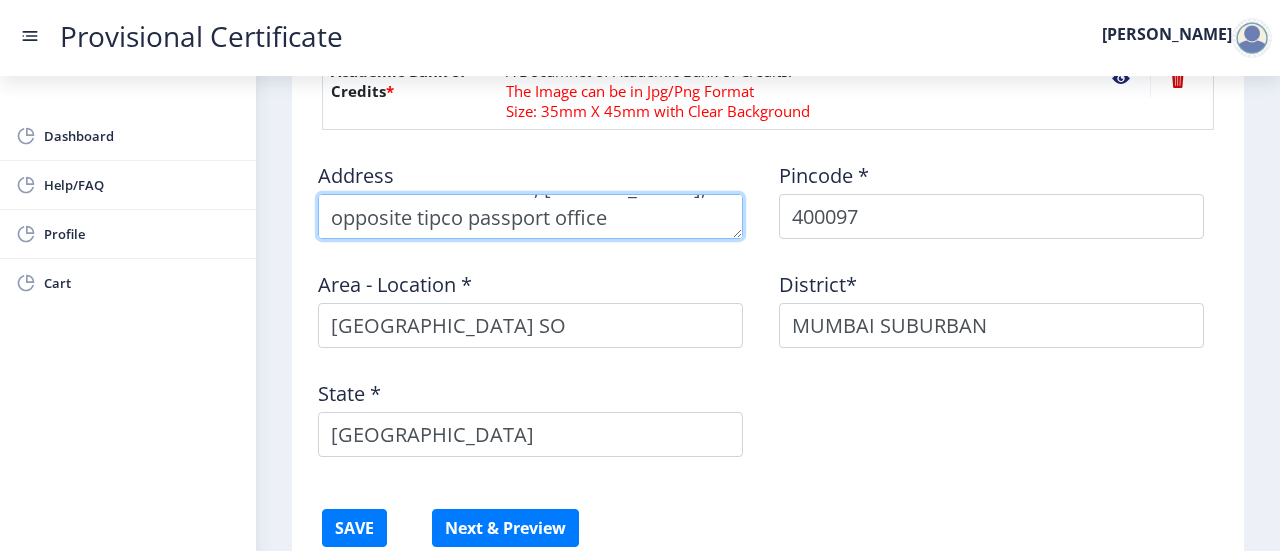 click at bounding box center (530, 216) 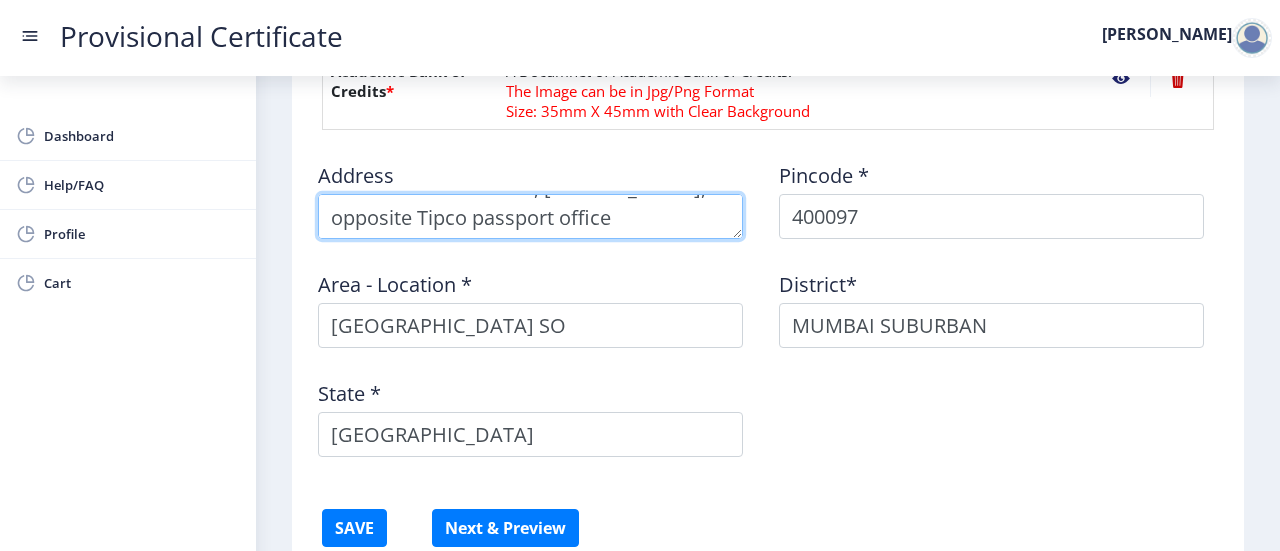 click at bounding box center [530, 216] 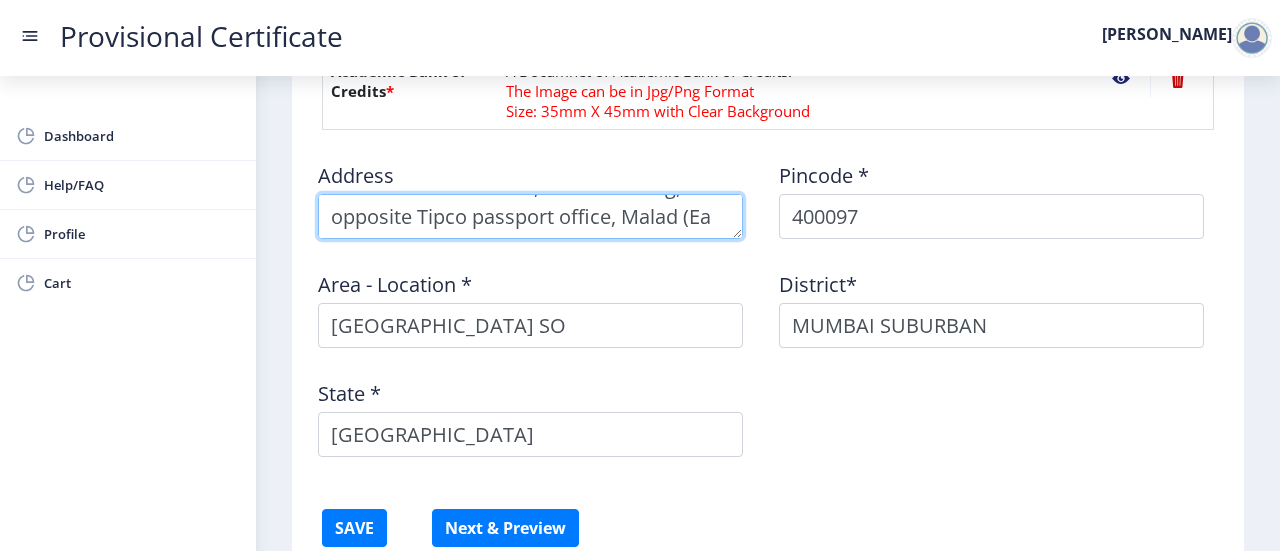 scroll, scrollTop: 51, scrollLeft: 0, axis: vertical 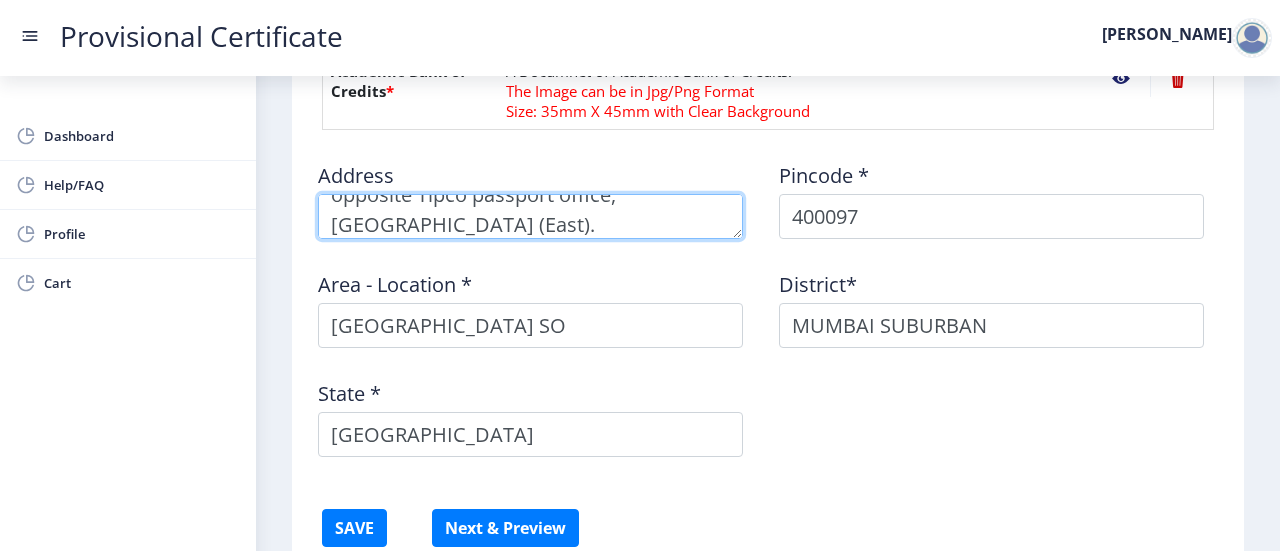 type on "A-3102 Kanakia Levels, Rani Sati Marg, opposite Tipco passport office, Malad (East)." 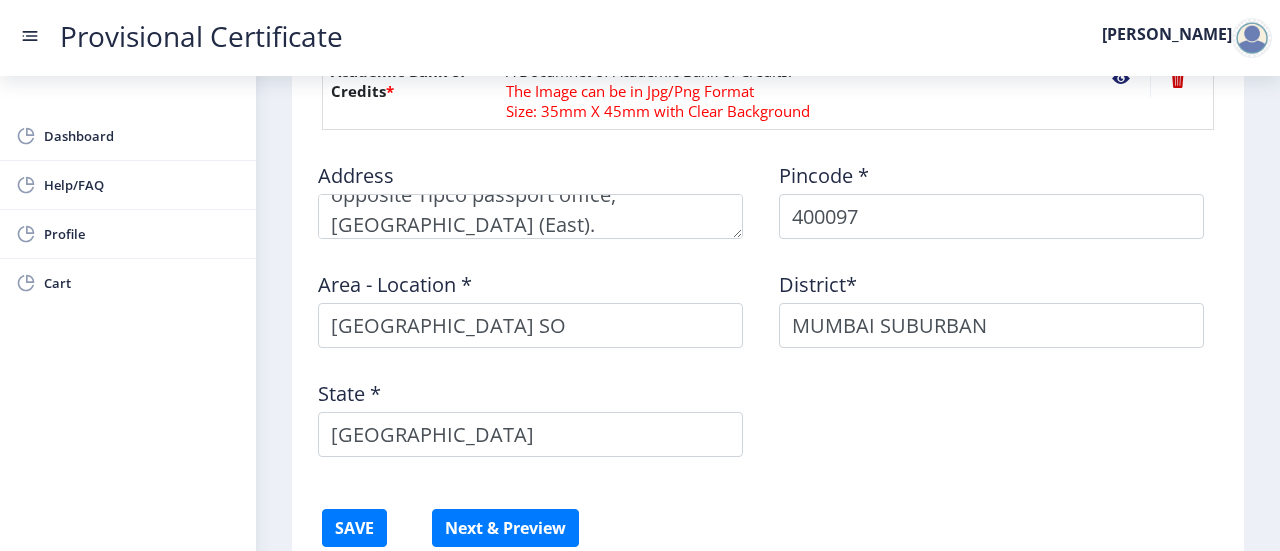 click on "Area - Location * Malad East SO" 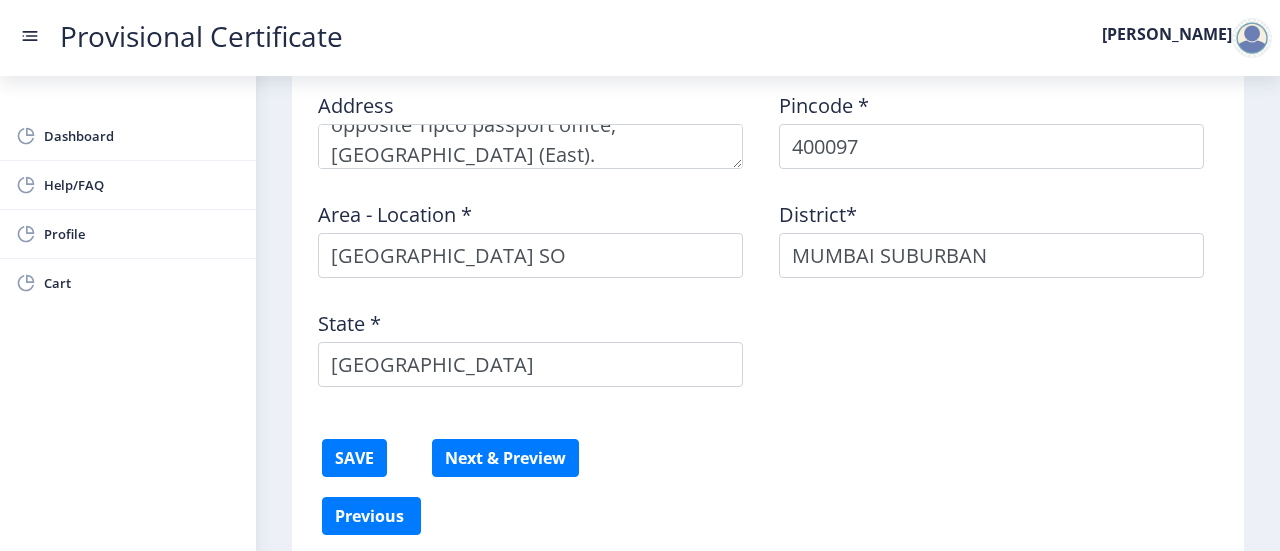 scroll, scrollTop: 1325, scrollLeft: 0, axis: vertical 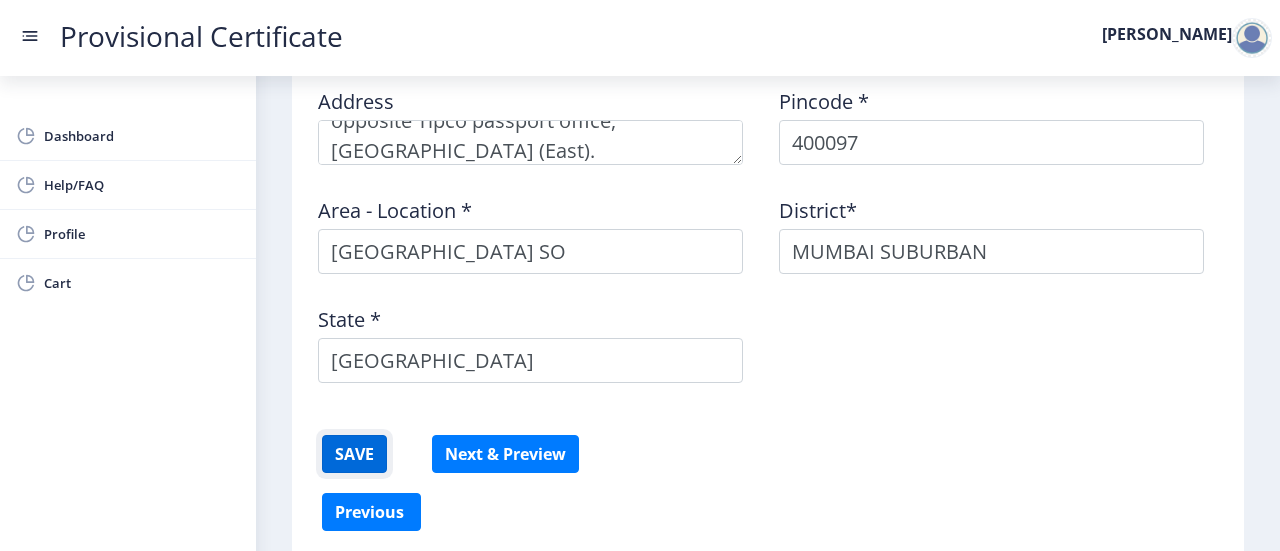 click on "SAVE" 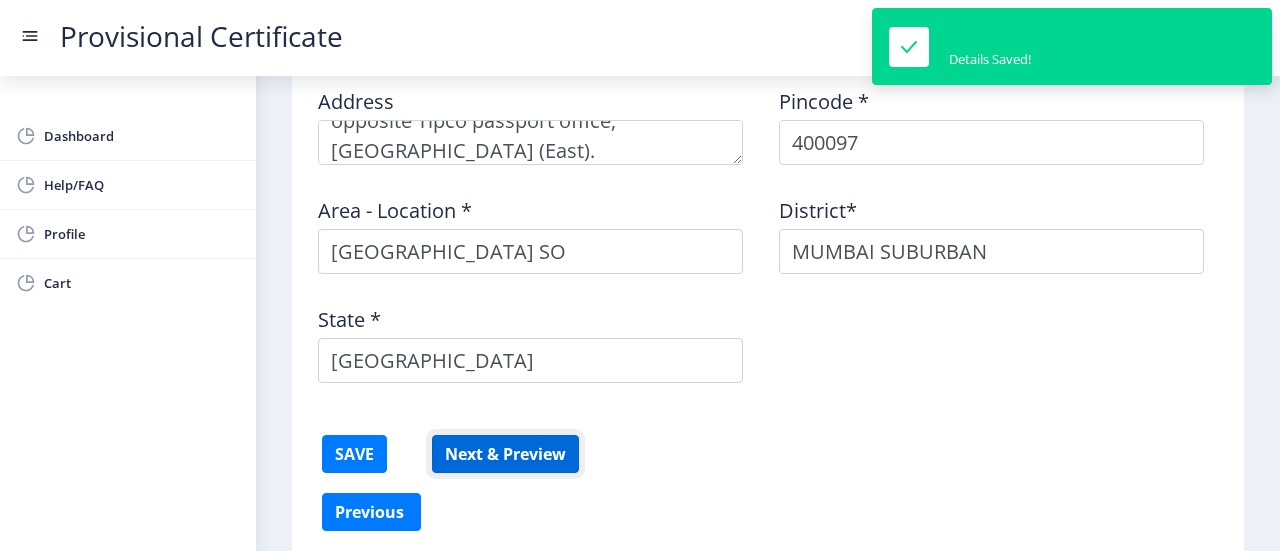 click on "Next & Preview" 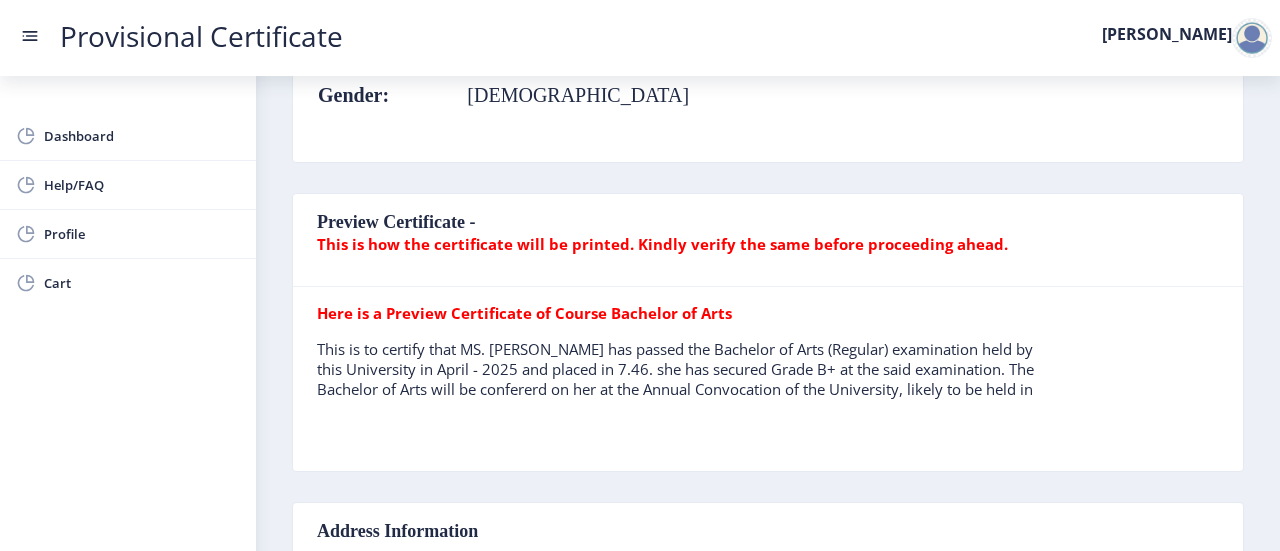 scroll, scrollTop: 375, scrollLeft: 0, axis: vertical 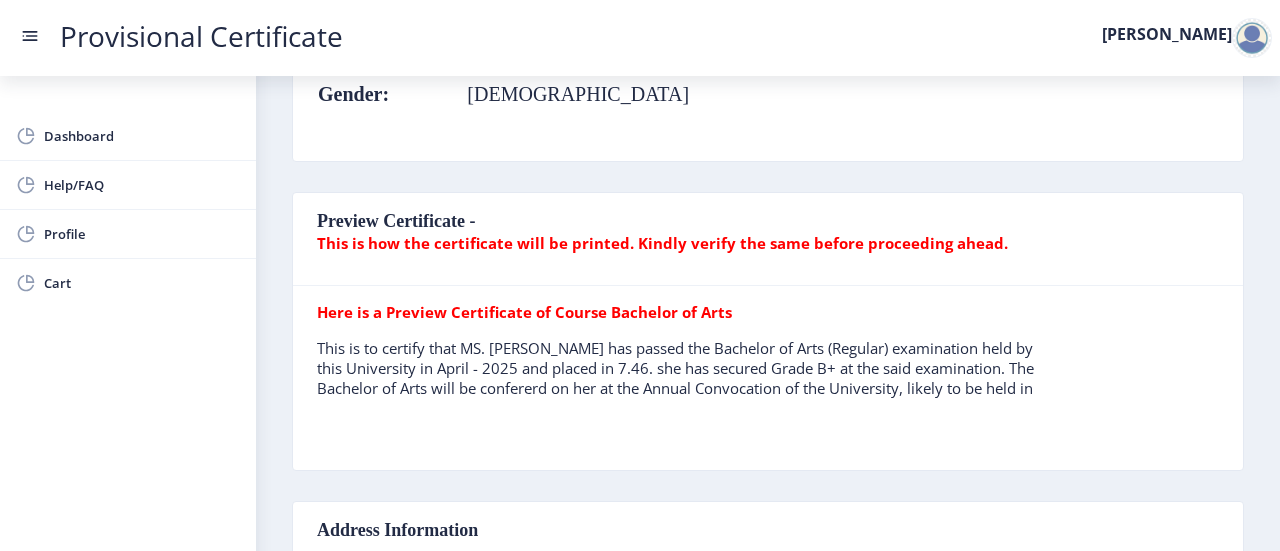 click on "This is to certify that MS. DHRUVI WALA has passed the Bachelor of Arts (Regular) examination held by this University in April - 2025 and placed in 7.46. she has secured Grade B+ at the said examination. The Bachelor of Arts will be confererd on her at the Annual Convocation of the University, likely to be held in" 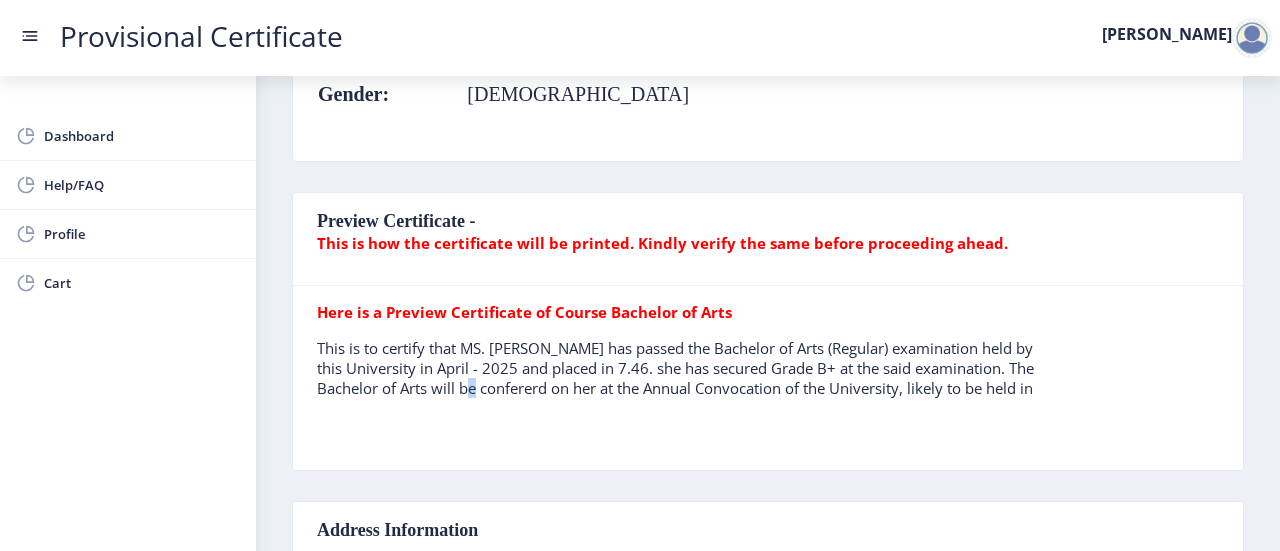 click on "This is to certify that MS. DHRUVI WALA has passed the Bachelor of Arts (Regular) examination held by this University in April - 2025 and placed in 7.46. she has secured Grade B+ at the said examination. The Bachelor of Arts will be confererd on her at the Annual Convocation of the University, likely to be held in" 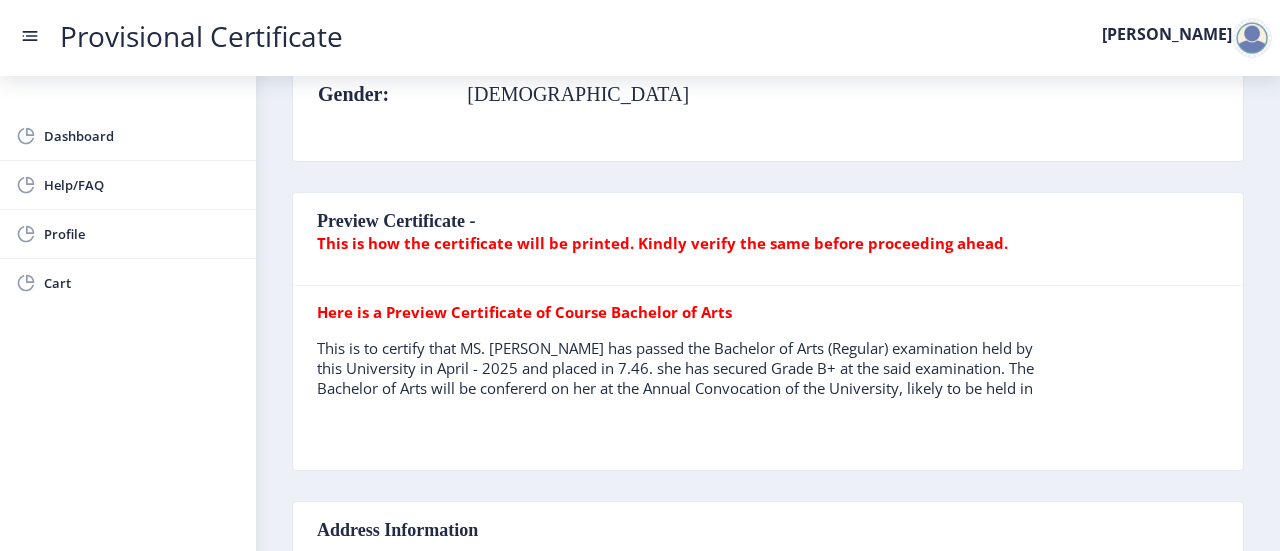 click on "This is to certify that MS. DHRUVI WALA has passed the Bachelor of Arts (Regular) examination held by this University in April - 2025 and placed in 7.46. she has secured Grade B+ at the said examination. The Bachelor of Arts will be confererd on her at the Annual Convocation of the University, likely to be held in" 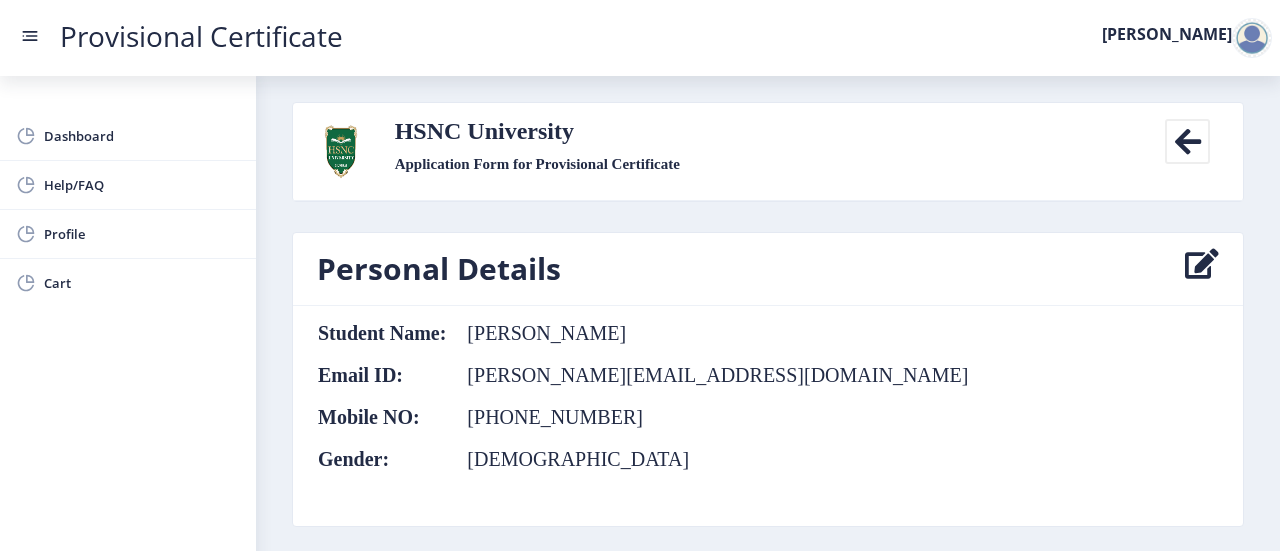scroll, scrollTop: 0, scrollLeft: 0, axis: both 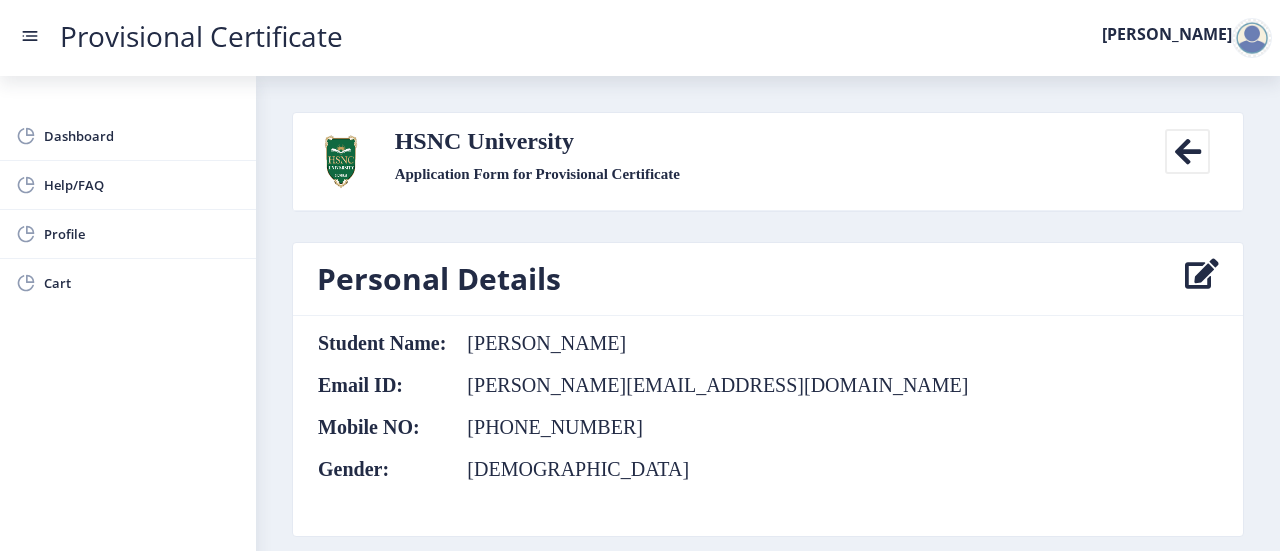 click 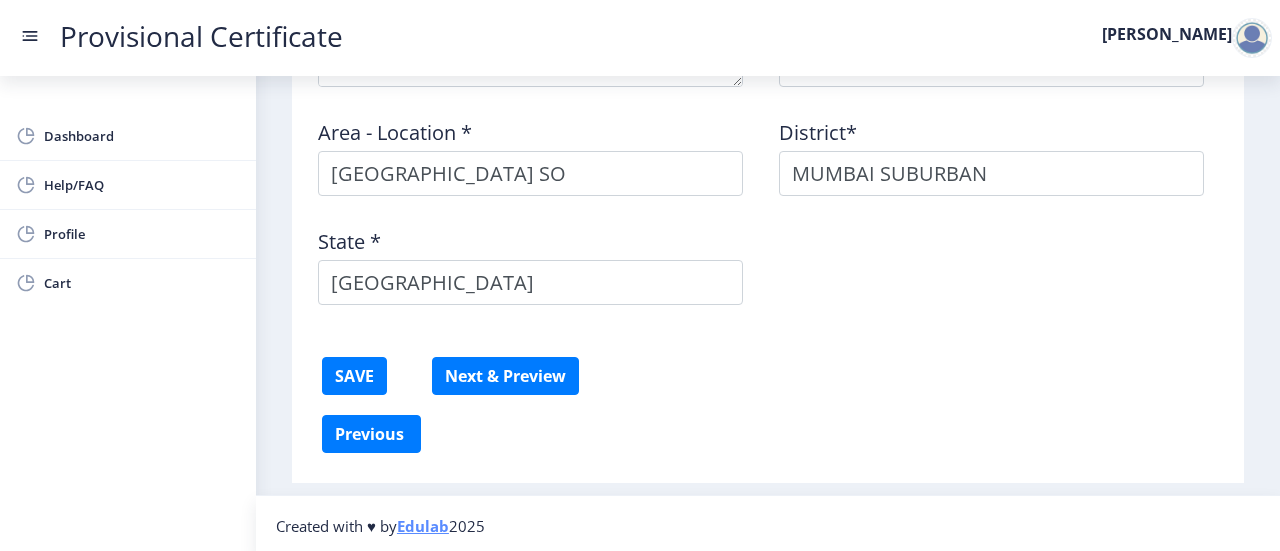scroll, scrollTop: 1402, scrollLeft: 0, axis: vertical 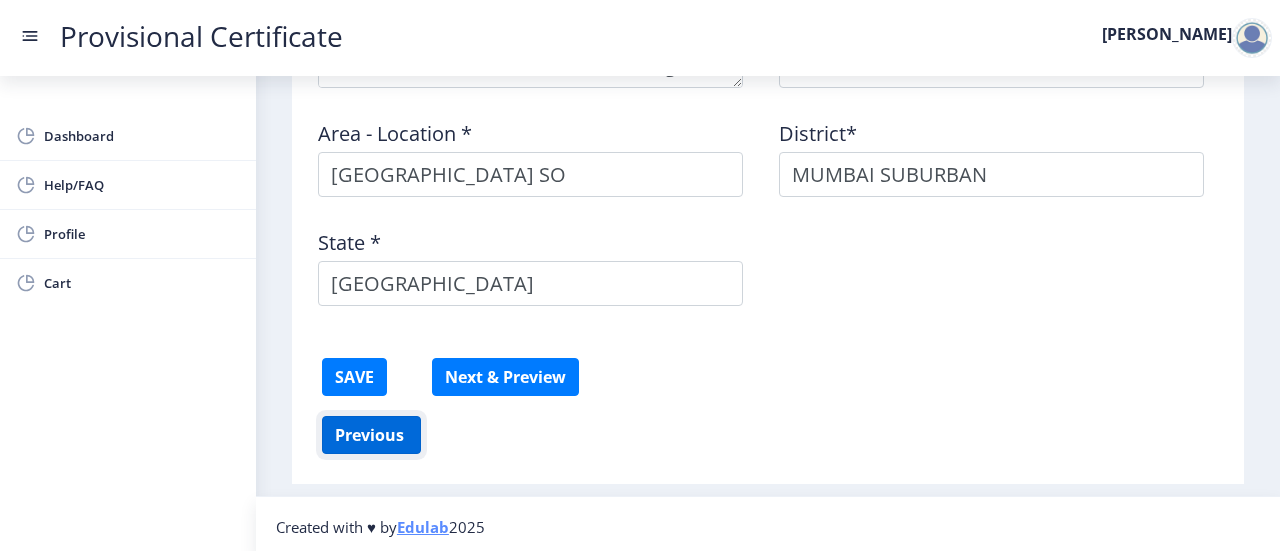 click on "Previous ‍" 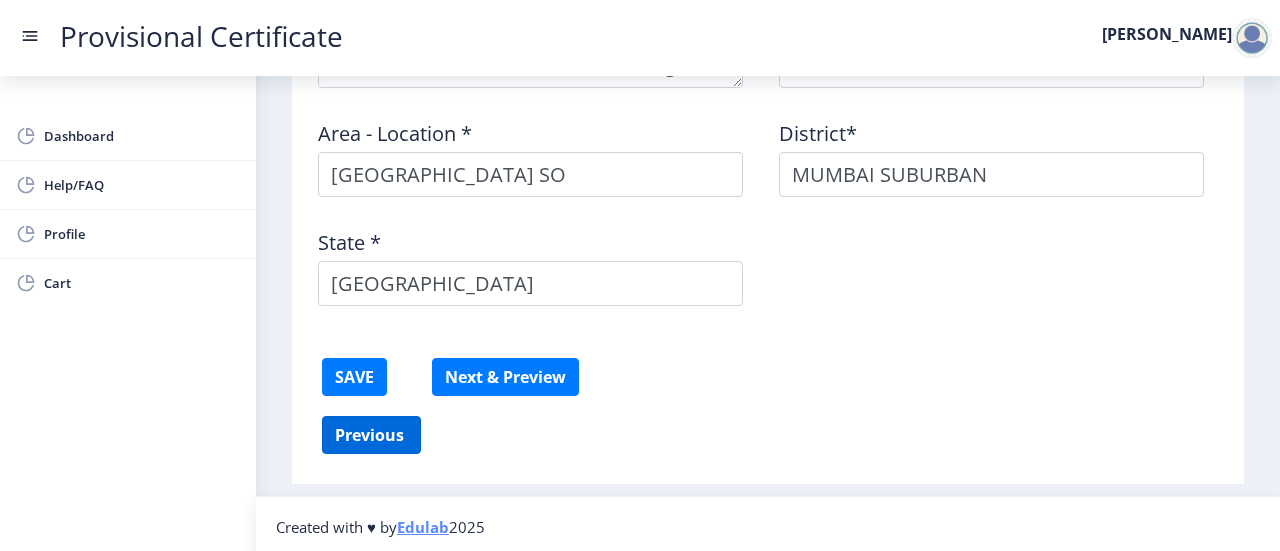 scroll, scrollTop: 862, scrollLeft: 0, axis: vertical 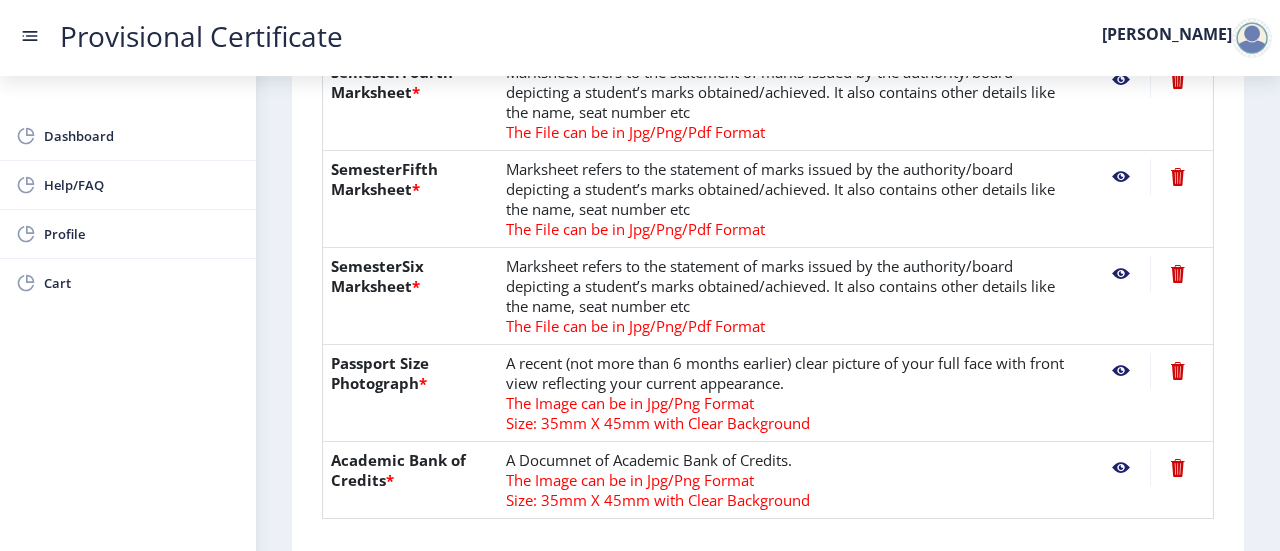 select on "B+" 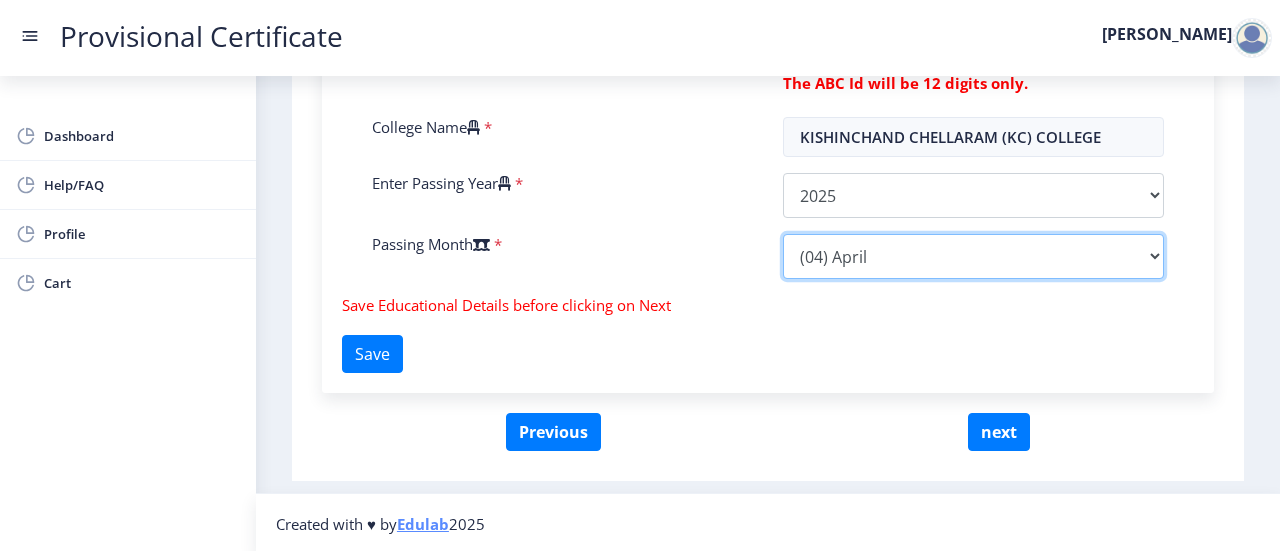click on "Please select PassingMonth  (01) January (02) February (03) March (04) April (05) May (06) June (07) July (08) August (09) September (10) October (11) November (12) December" at bounding box center [973, 256] 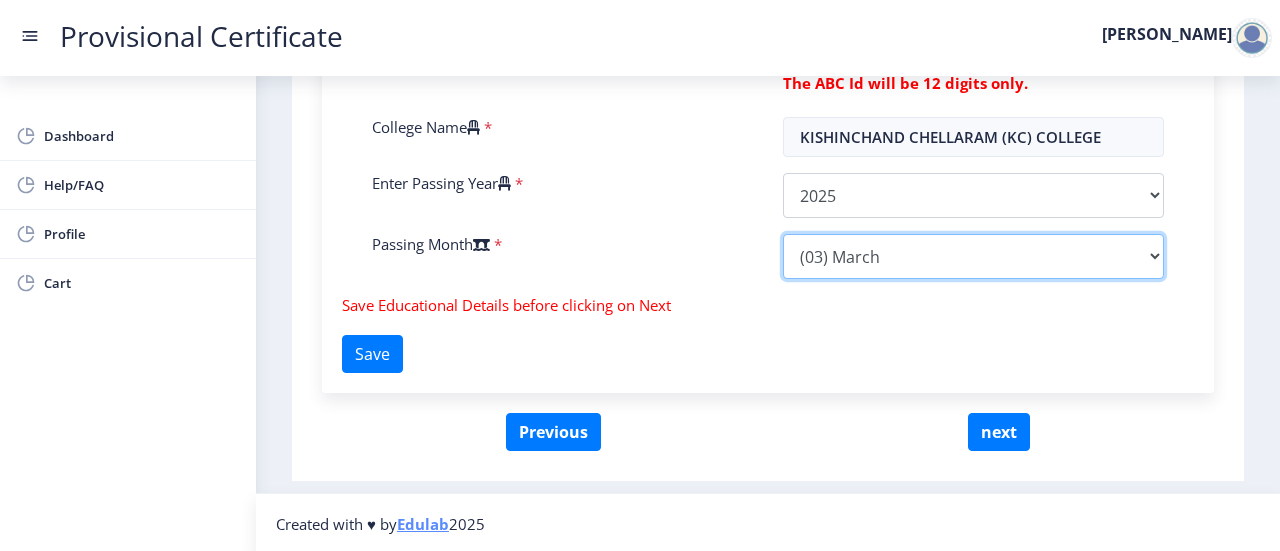 click on "Please select PassingMonth  (01) January (02) February (03) March (04) April (05) May (06) June (07) July (08) August (09) September (10) October (11) November (12) December" at bounding box center [973, 256] 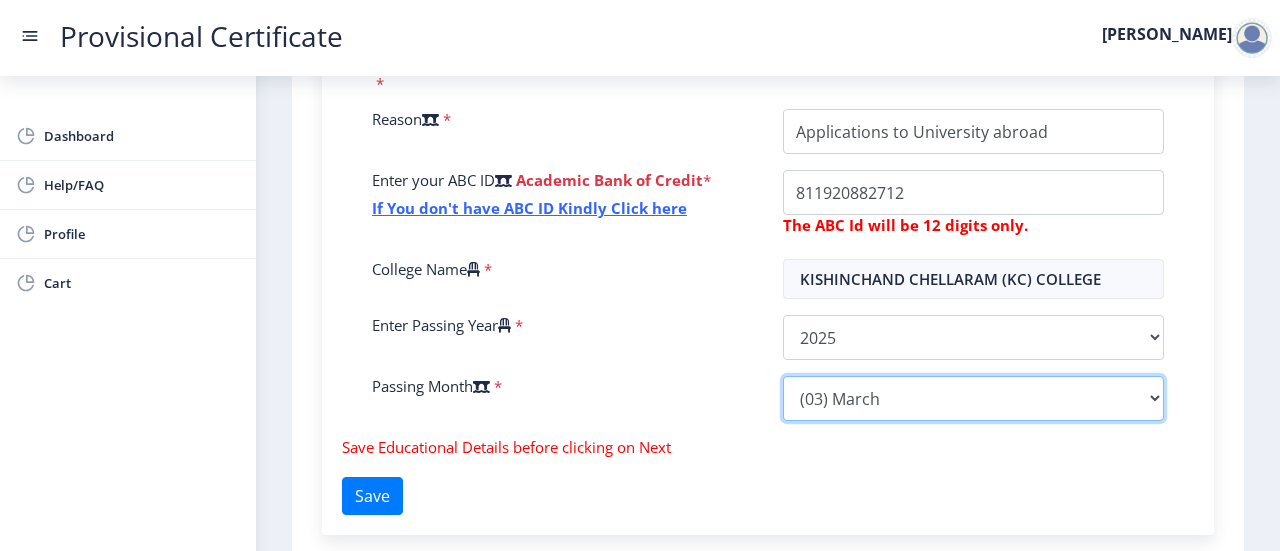 scroll, scrollTop: 726, scrollLeft: 0, axis: vertical 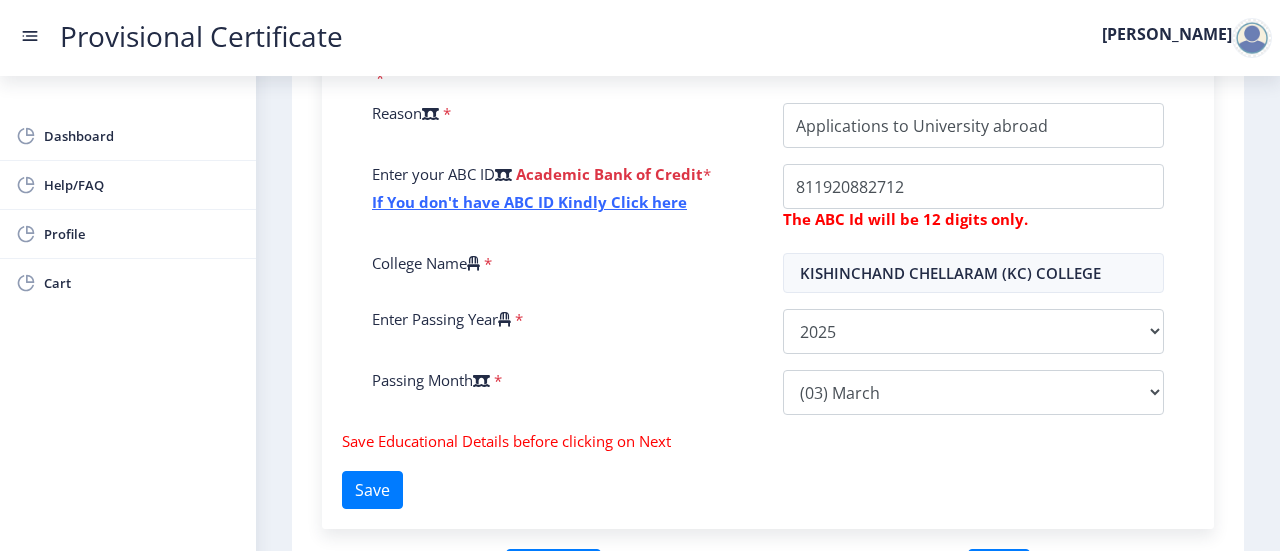 click on "*" 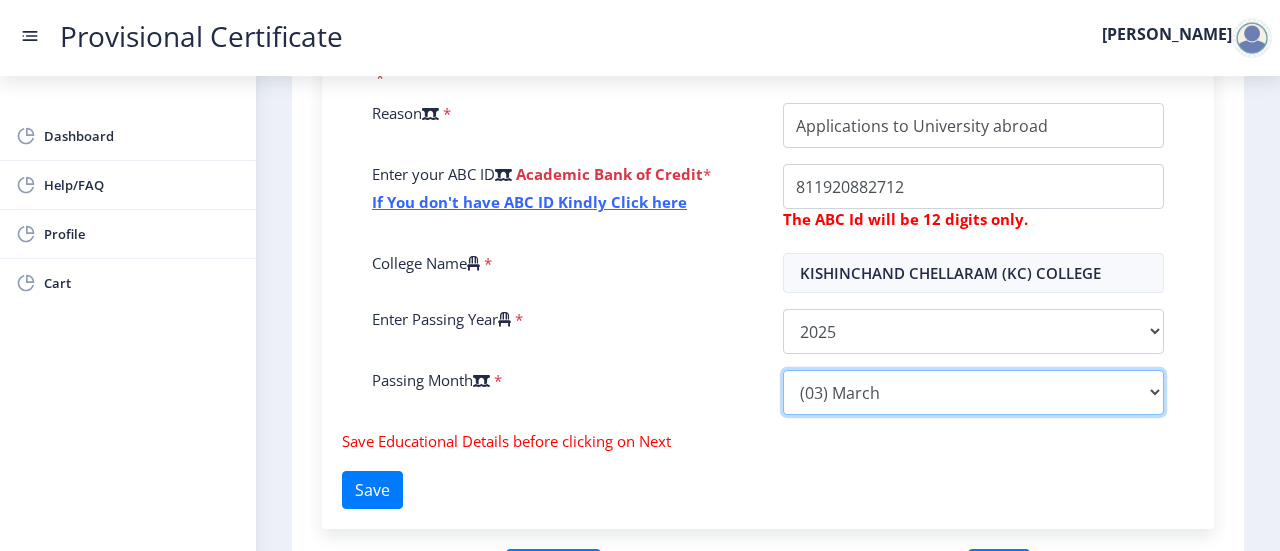 click on "Please select PassingMonth  (01) January (02) February (03) March (04) April (05) May (06) June (07) July (08) August (09) September (10) October (11) November (12) December" at bounding box center [973, 392] 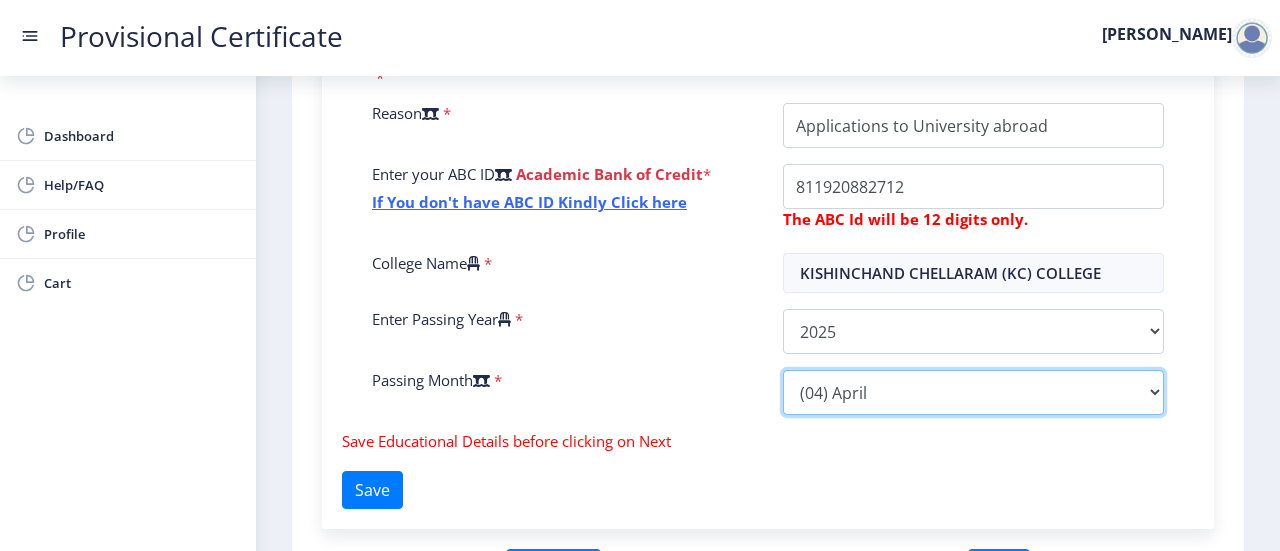 click on "Please select PassingMonth  (01) January (02) February (03) March (04) April (05) May (06) June (07) July (08) August (09) September (10) October (11) November (12) December" at bounding box center (973, 392) 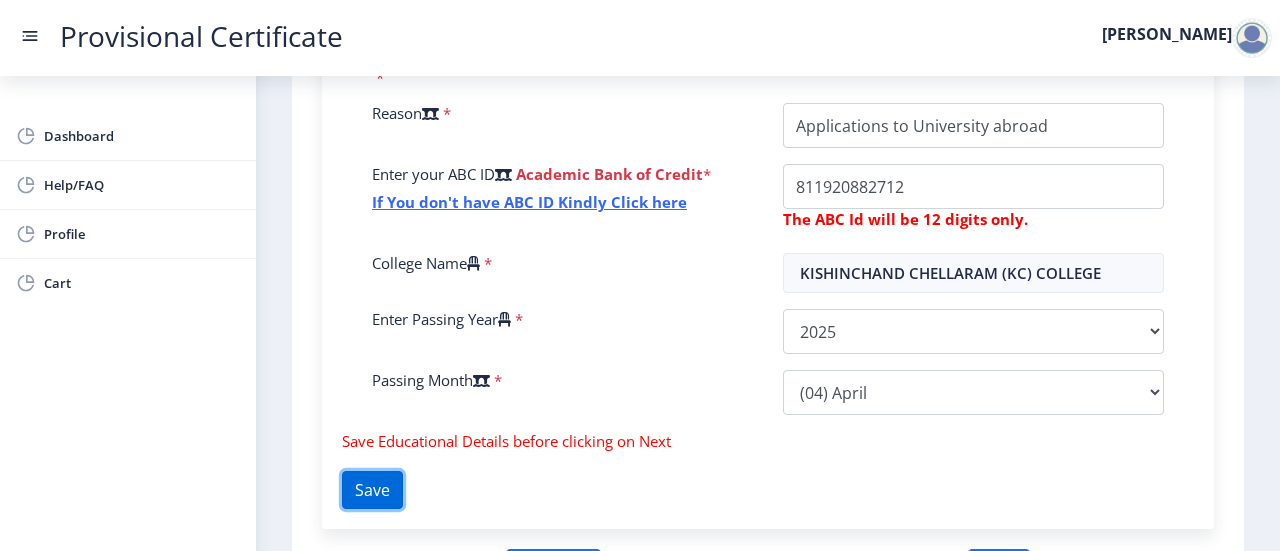 click on "Save" 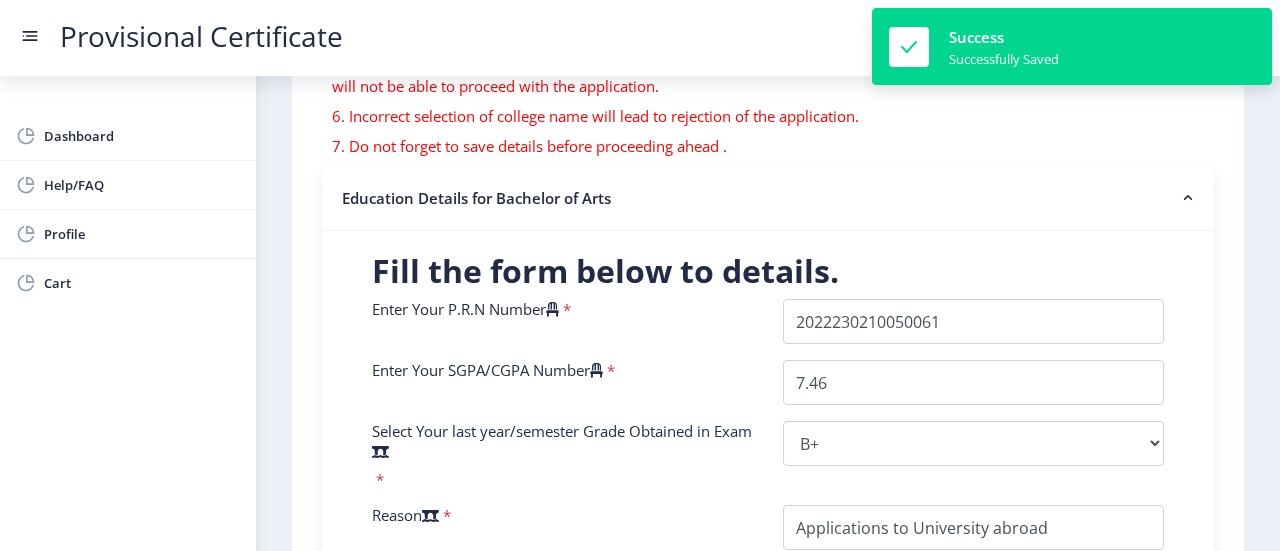 scroll, scrollTop: 0, scrollLeft: 0, axis: both 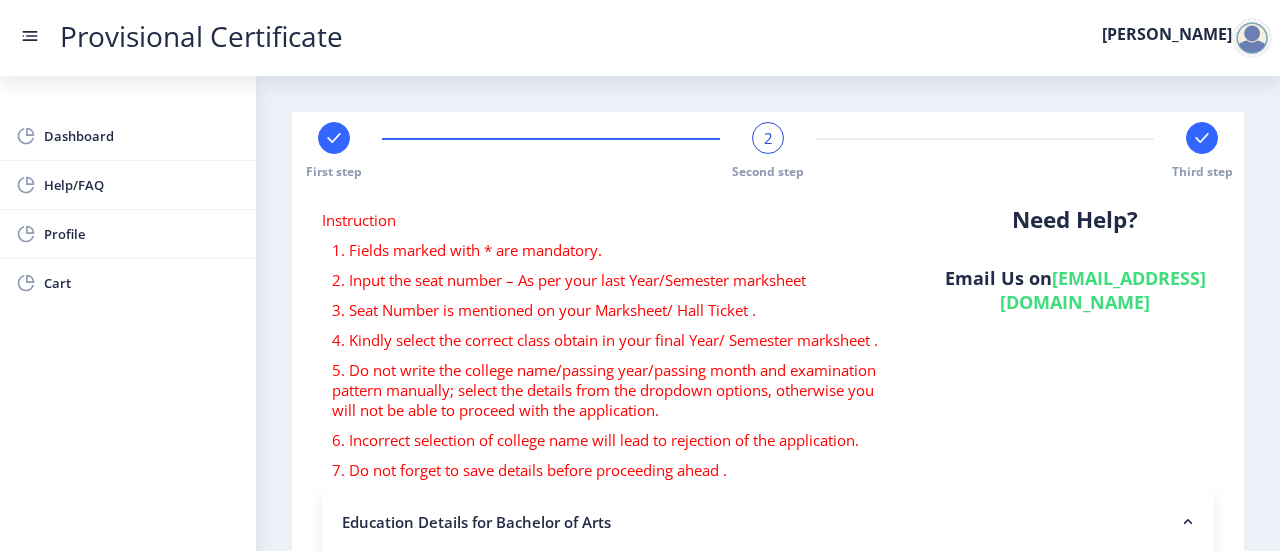click 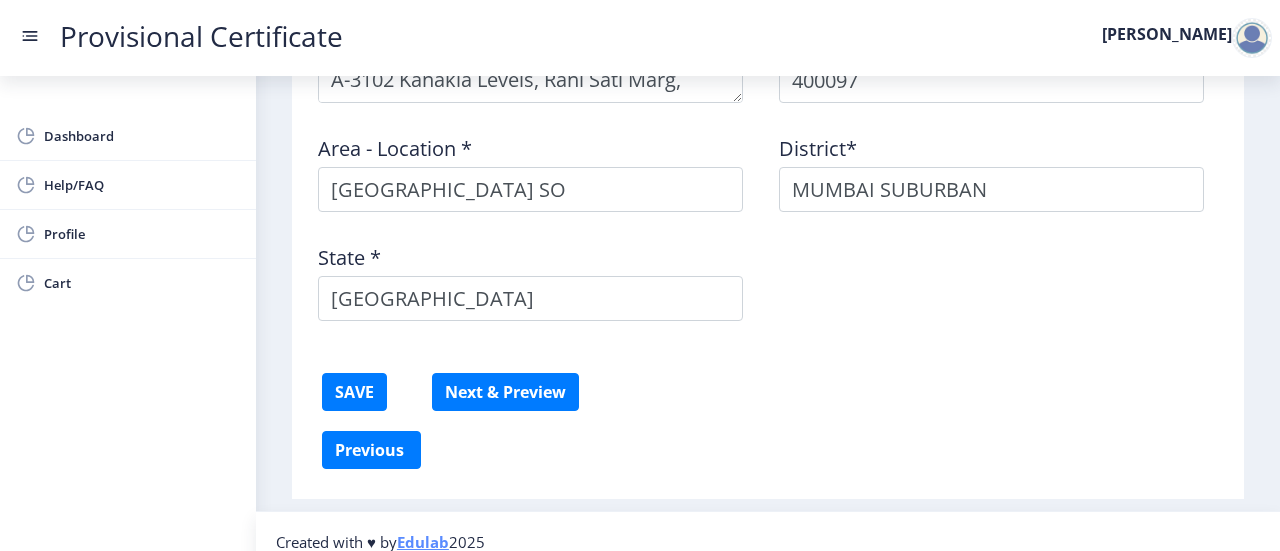 scroll, scrollTop: 1403, scrollLeft: 0, axis: vertical 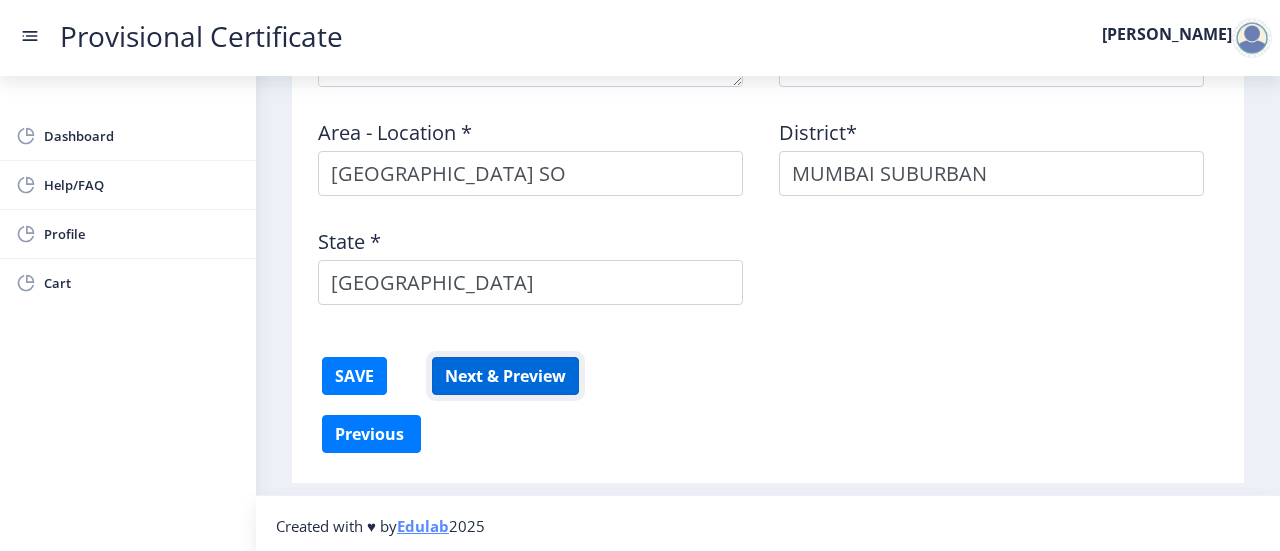 click on "Next & Preview" 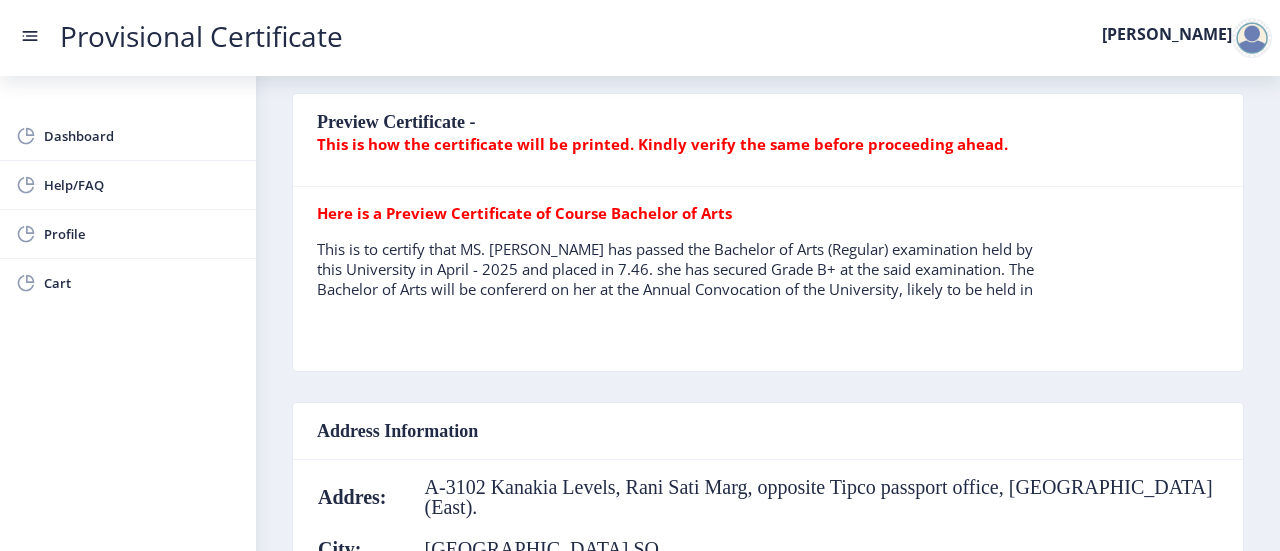 scroll, scrollTop: 476, scrollLeft: 0, axis: vertical 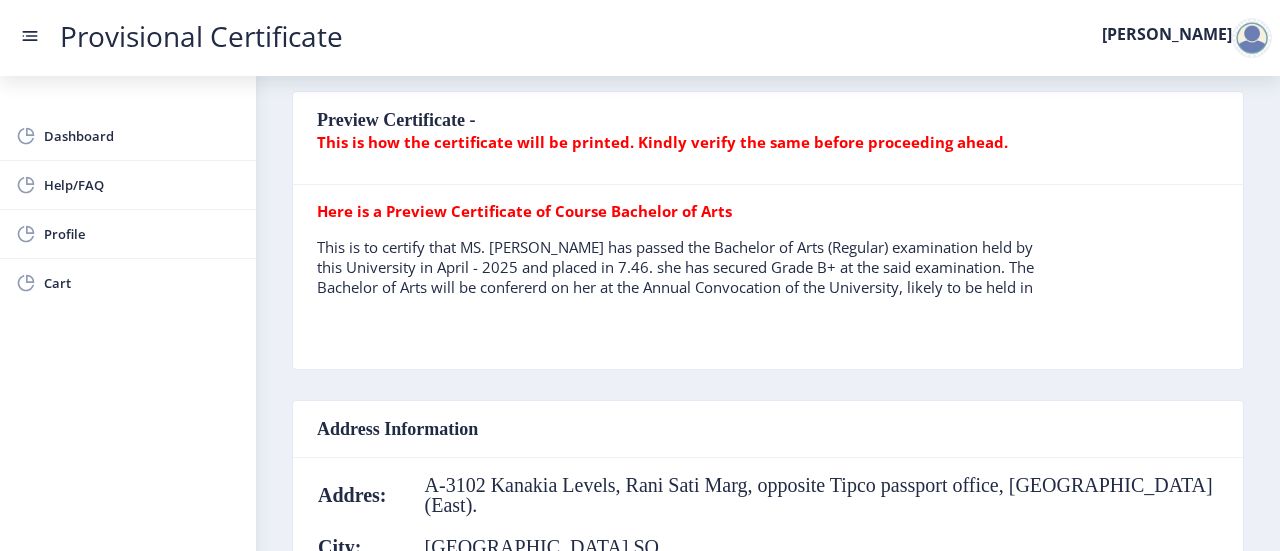 click on "This is how the certificate will be printed. Kindly verify the same before proceeding ahead." 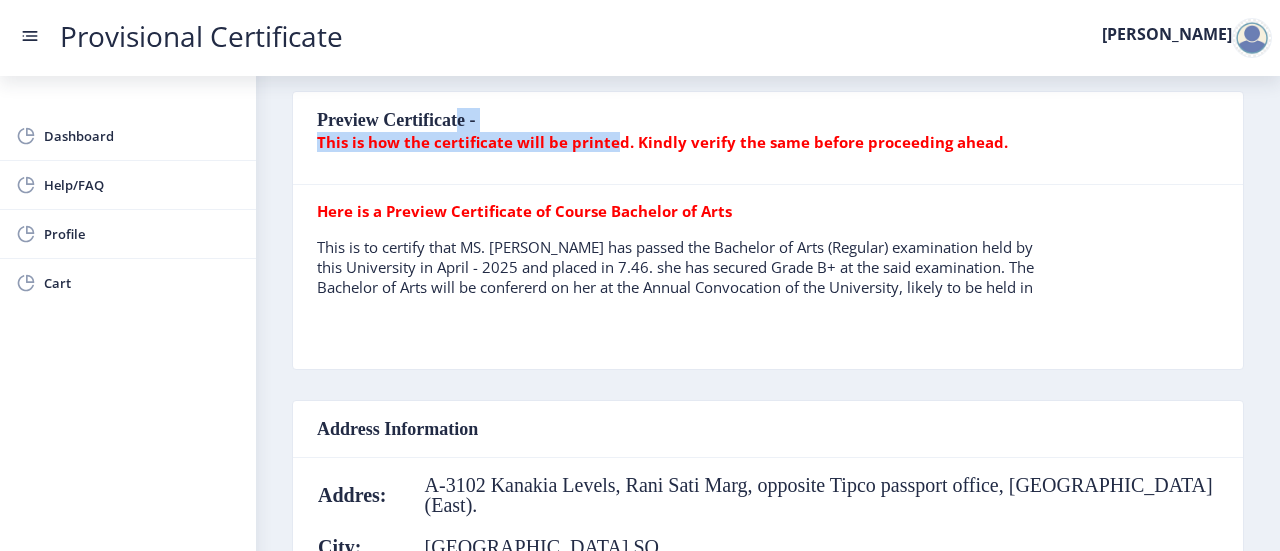 drag, startPoint x: 612, startPoint y: 140, endPoint x: 452, endPoint y: 109, distance: 162.97546 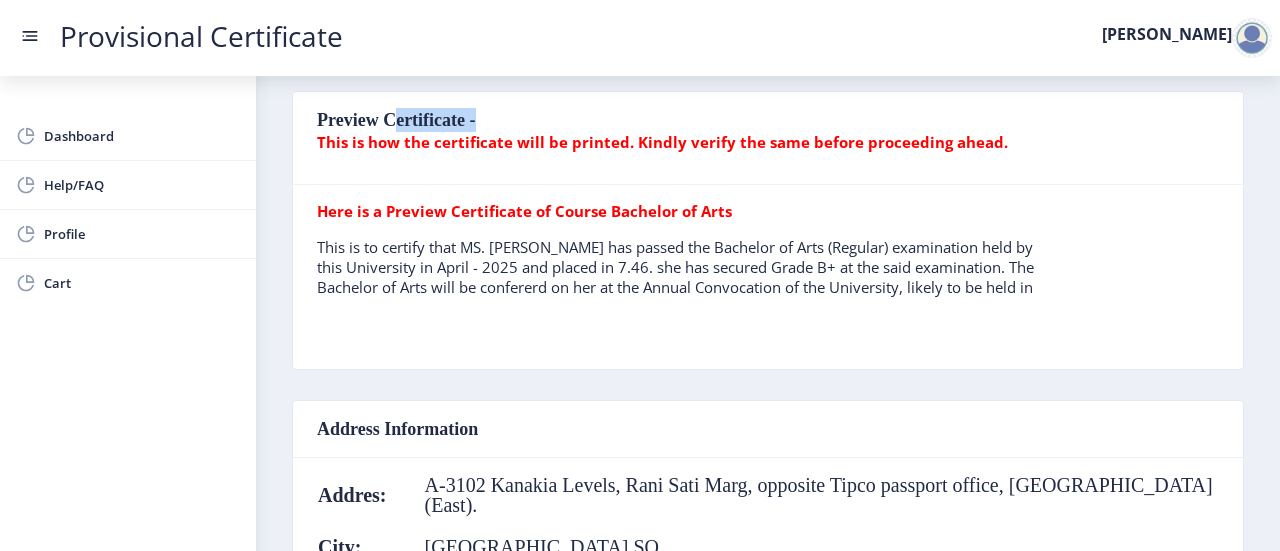 click on "Preview Certificate -  This is how the certificate will be printed. Kindly verify the same before proceeding ahead." 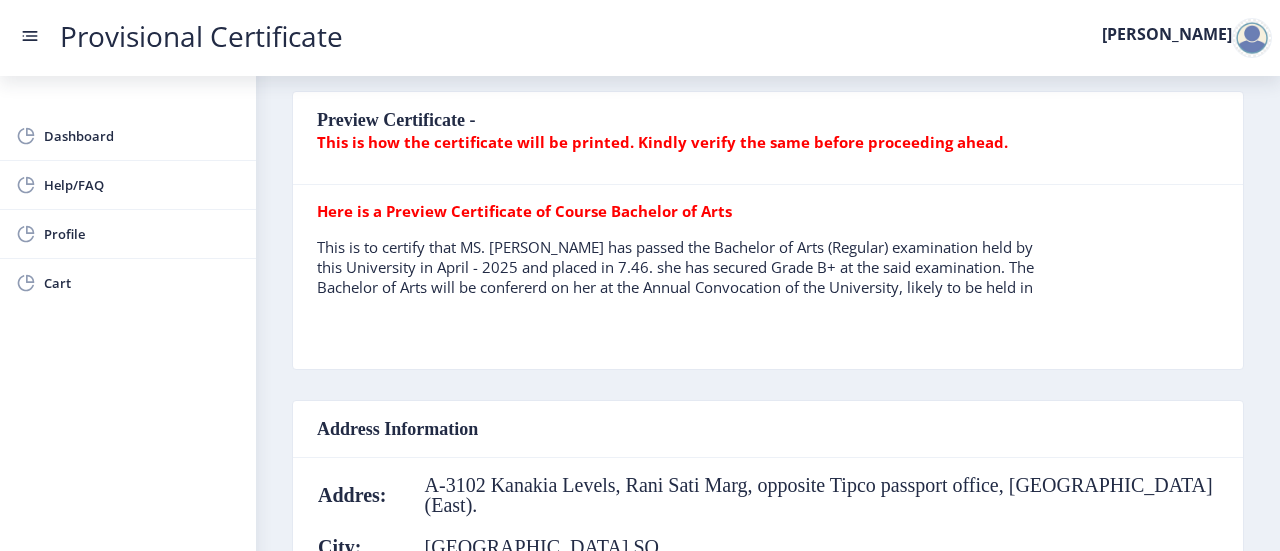 click on "Preview Certificate -  This is how the certificate will be printed. Kindly verify the same before proceeding ahead." 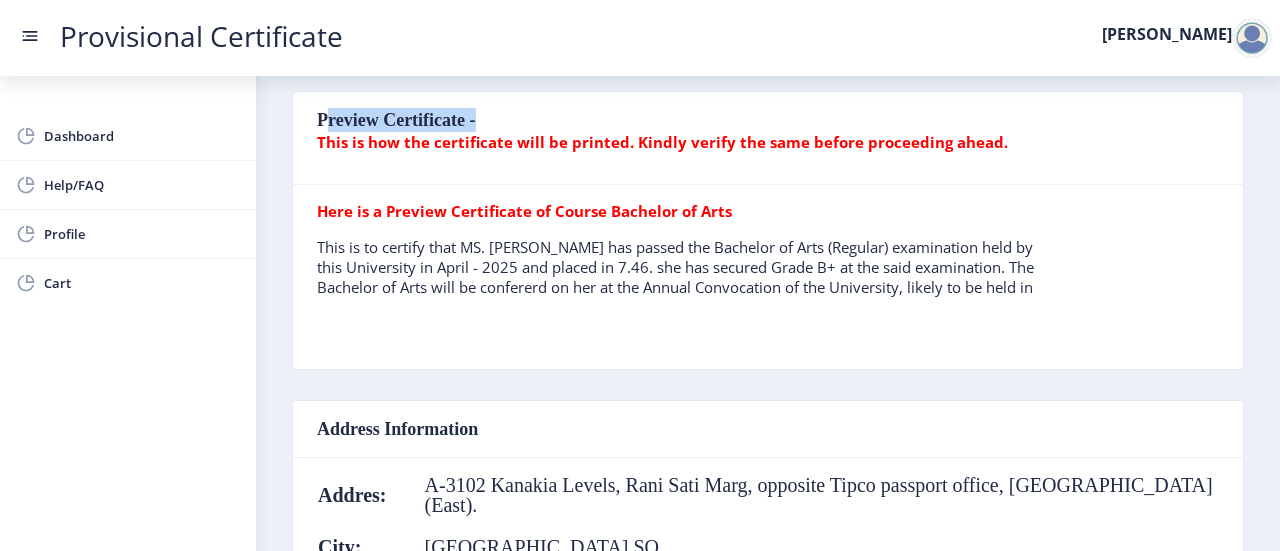click on "Preview Certificate -  This is how the certificate will be printed. Kindly verify the same before proceeding ahead." 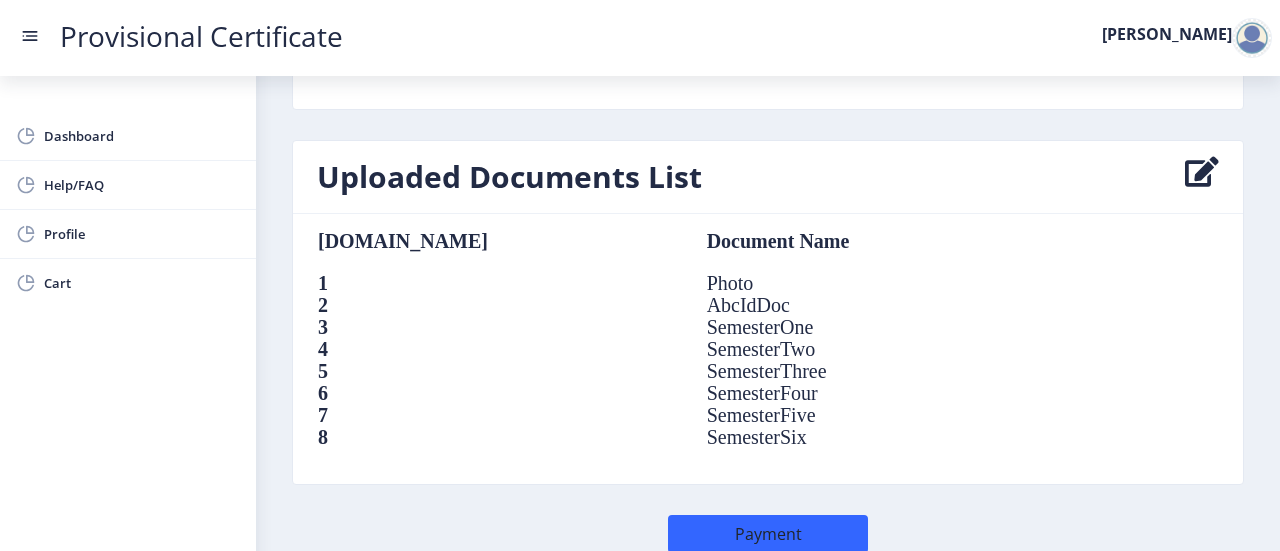 scroll, scrollTop: 1521, scrollLeft: 0, axis: vertical 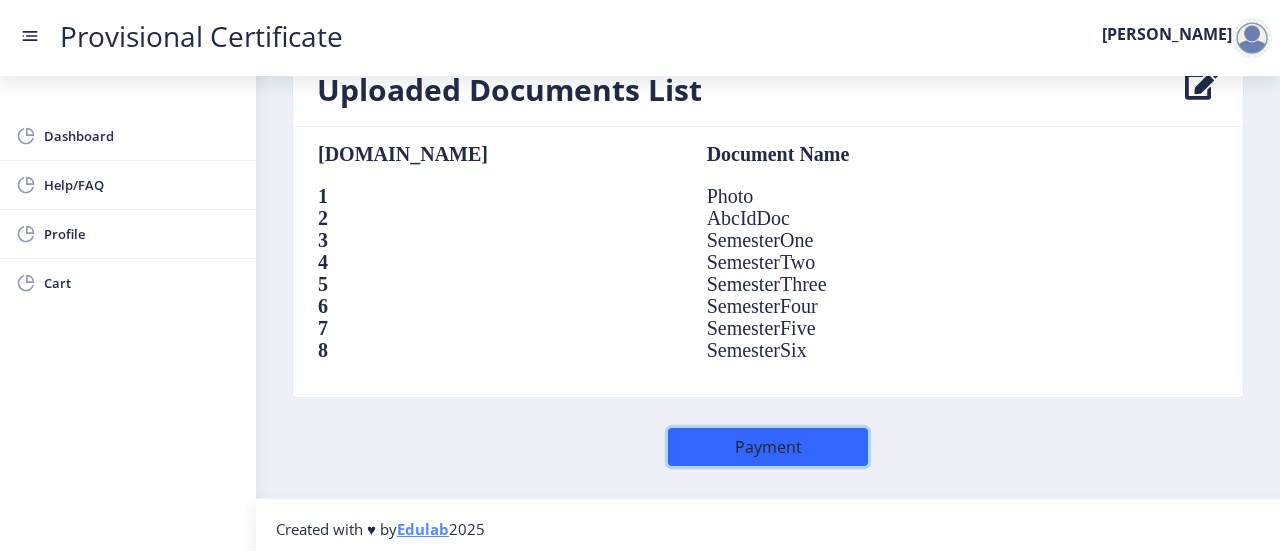 click on "Payment" 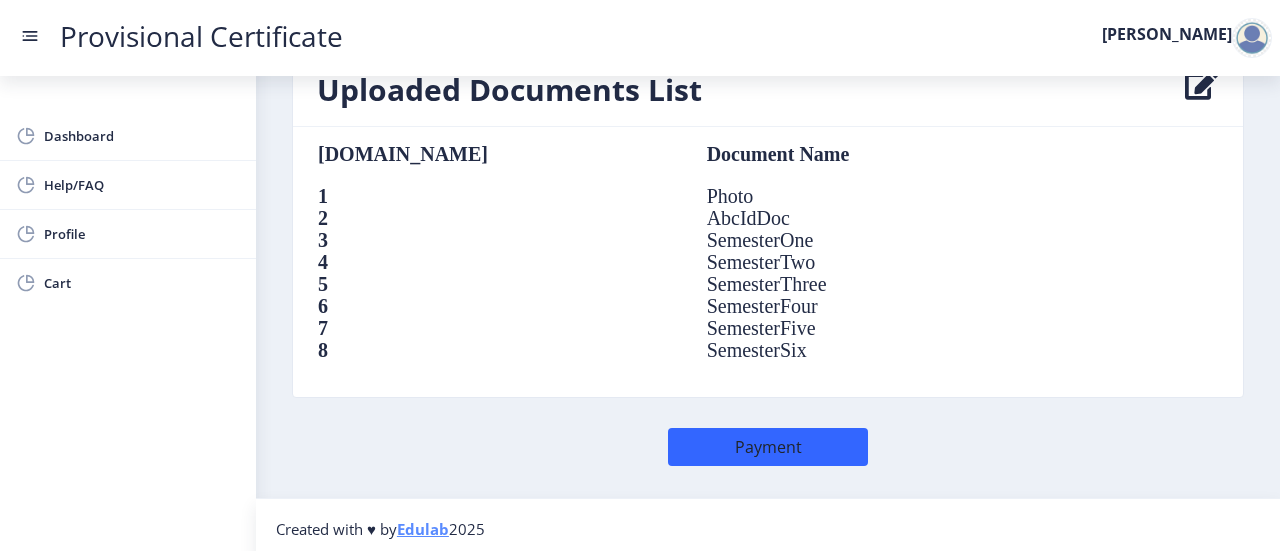 scroll, scrollTop: 0, scrollLeft: 0, axis: both 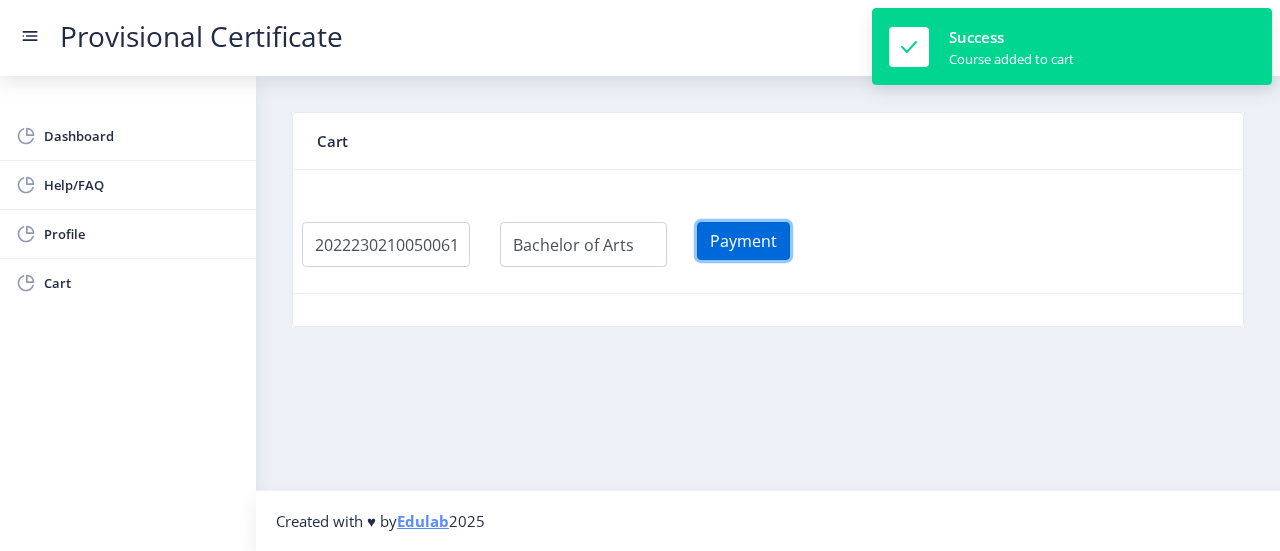 click on "Payment" 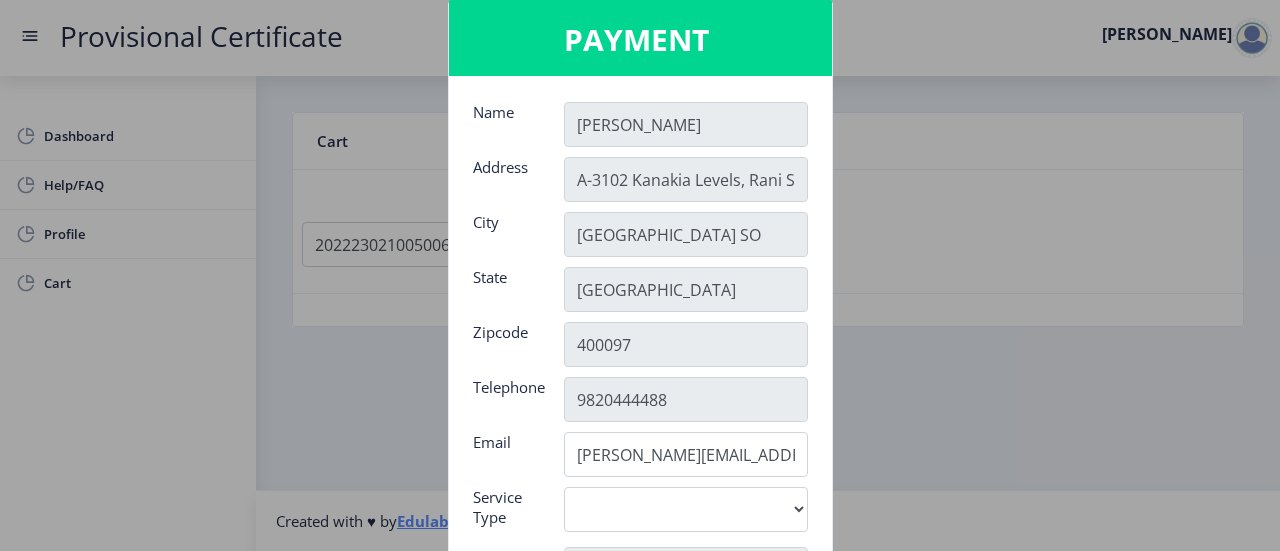 click on "Name Dhruvi Address A-3102 Kanakia Levels, Rani Sati Marg, opposite Tipco passport office, Malad (East). City Malad East SO State Maharashtra Zipcode 400097 Telephone 9820444488 Email dhruvi.wala@gmail.com Service Type Digital Amount Delivery Type Normal Enrollment No 2022230210050061 Course Bachelor of Arts Close Proceed For Payment" 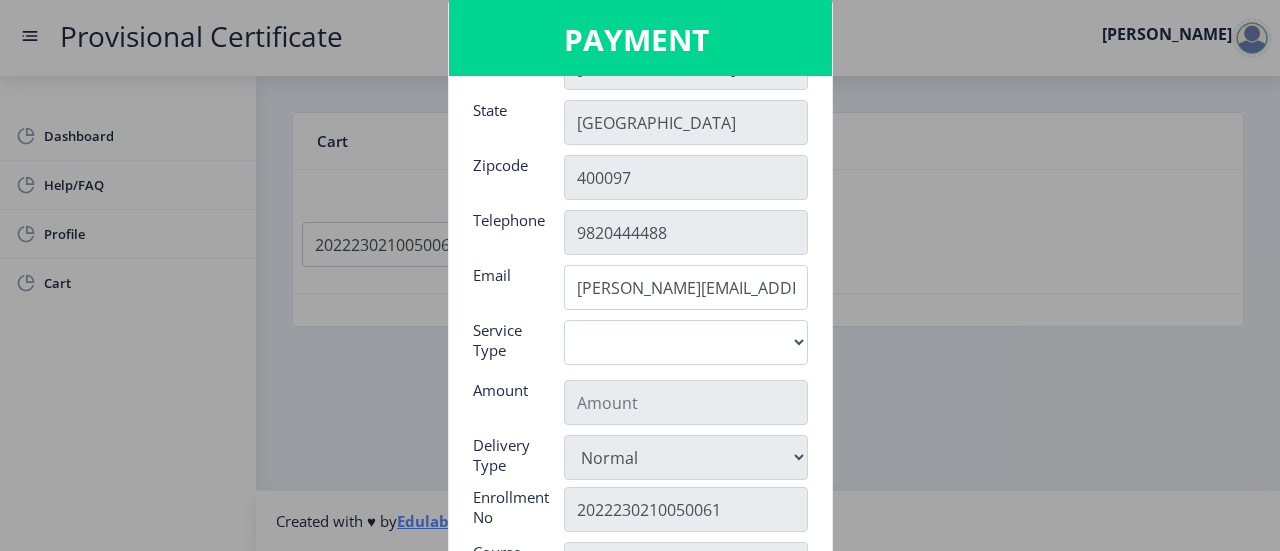 scroll, scrollTop: 168, scrollLeft: 0, axis: vertical 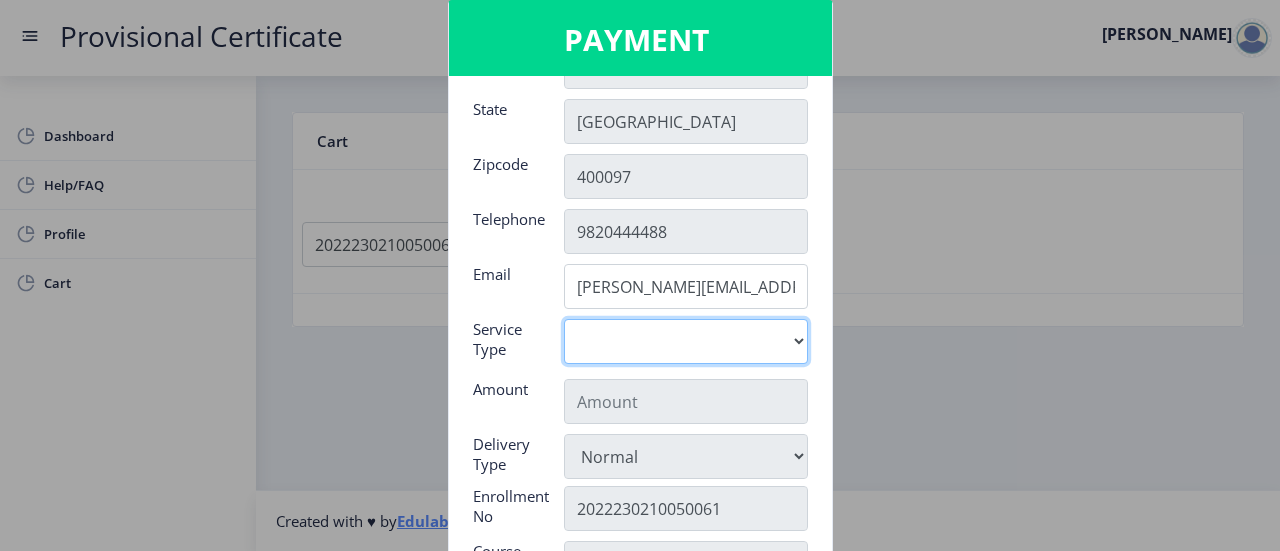 click on "Digital" at bounding box center [686, 341] 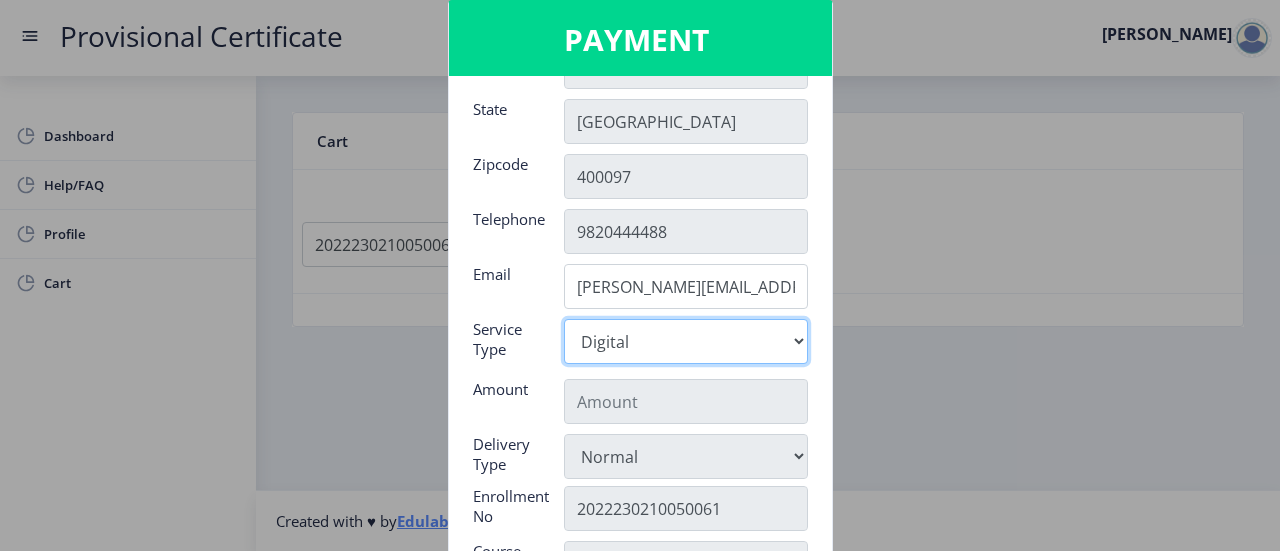 click on "Digital" at bounding box center (686, 341) 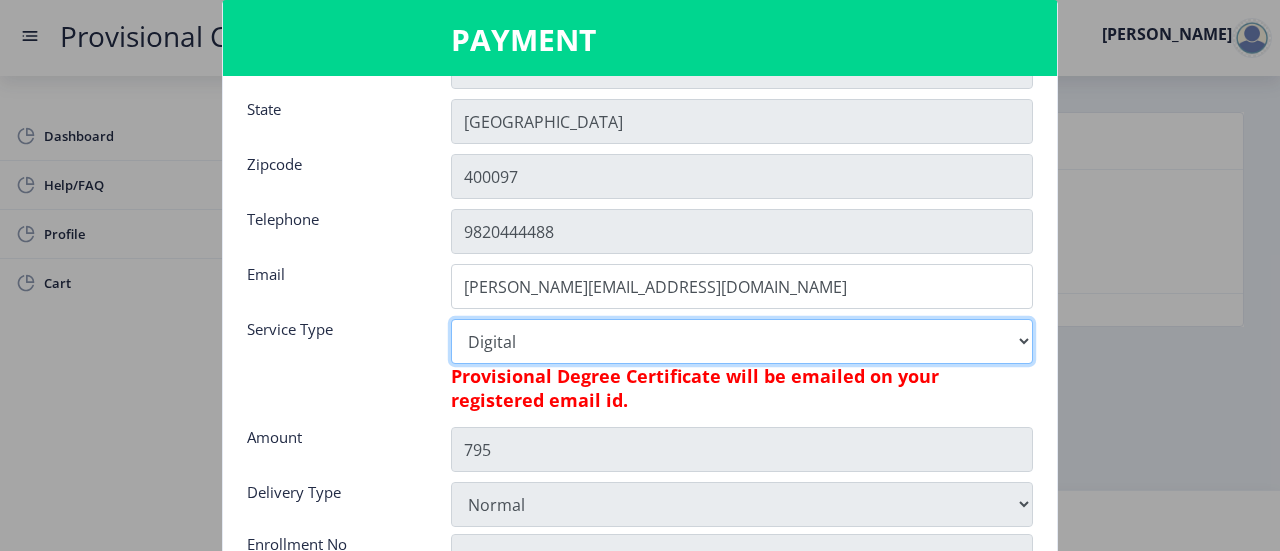 click on "Digital" at bounding box center (742, 341) 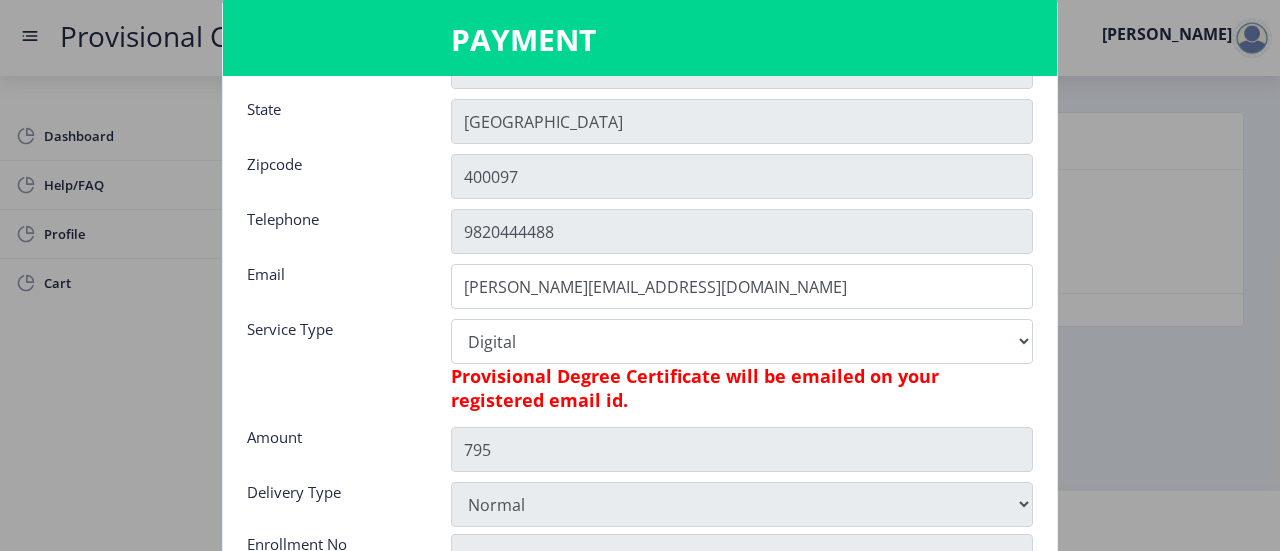 click on "Digital Provisional Degree Certificate will be emailed on your registered email id." 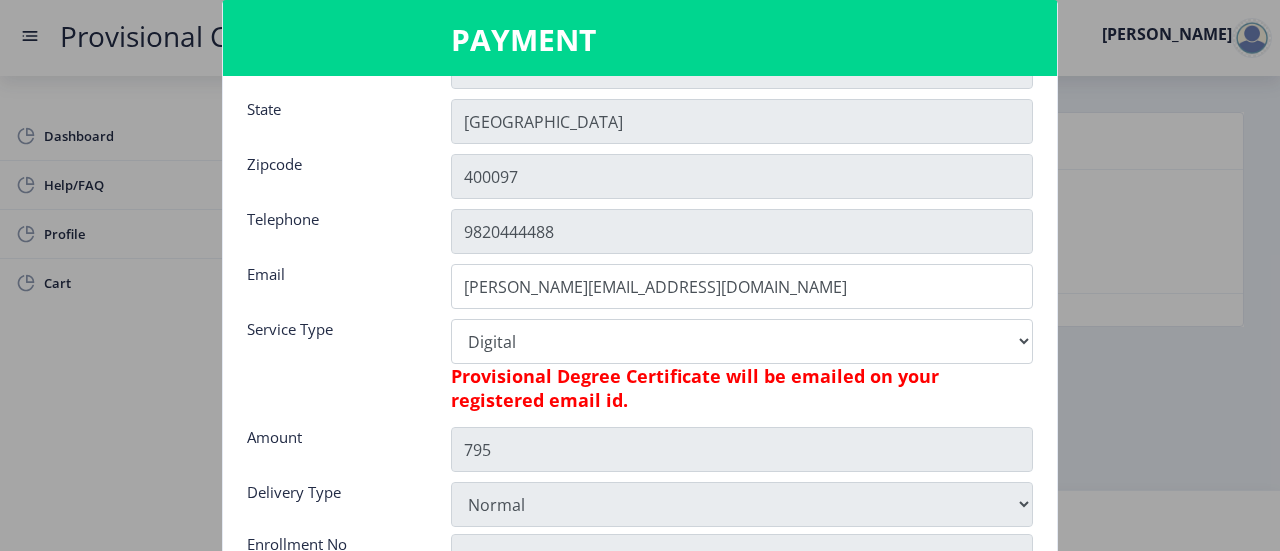 click on "Service Type" 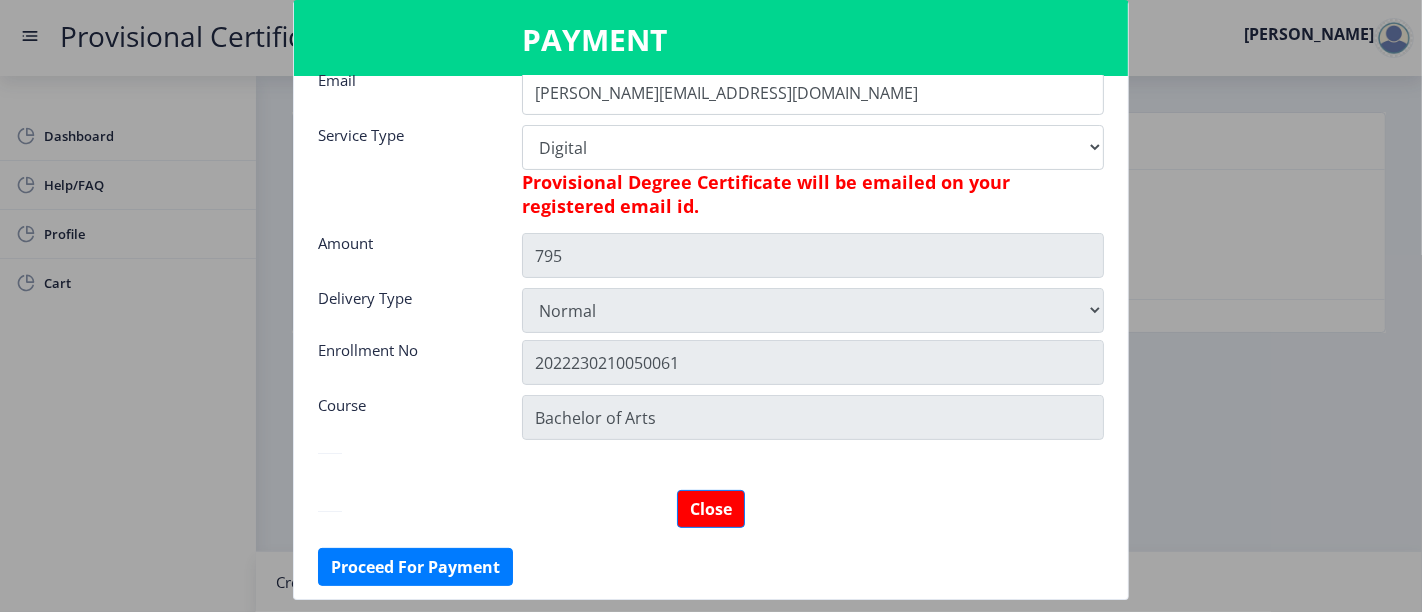 scroll, scrollTop: 362, scrollLeft: 0, axis: vertical 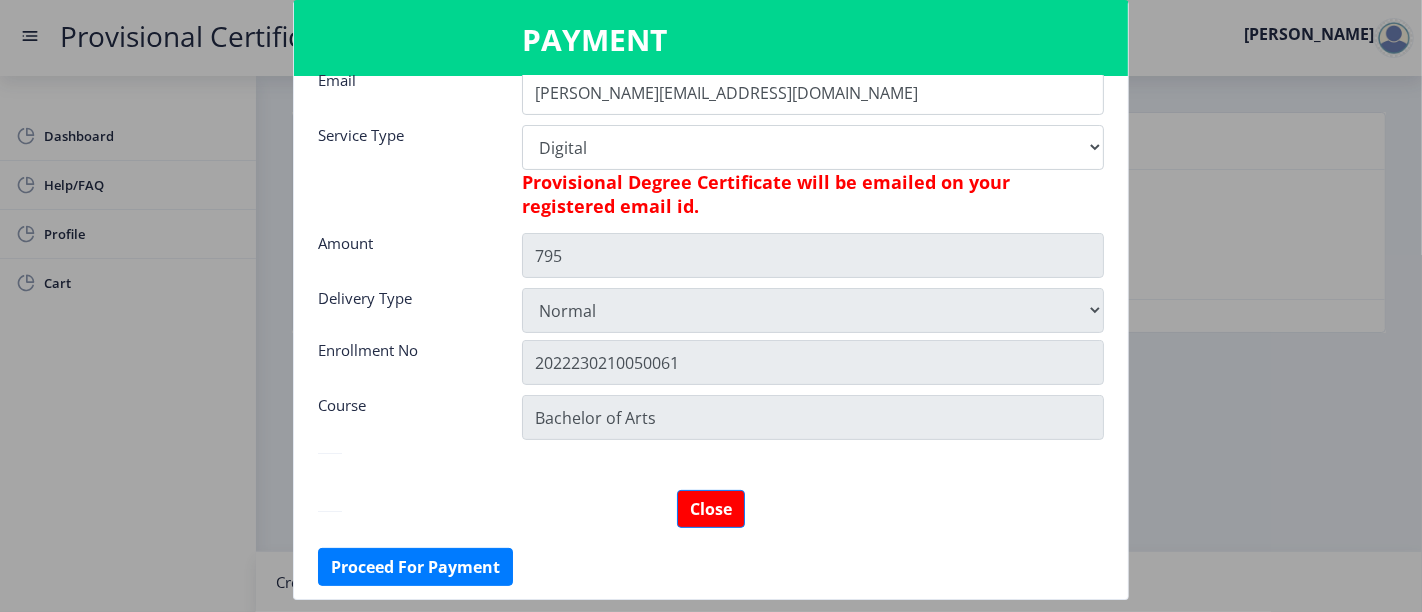 click 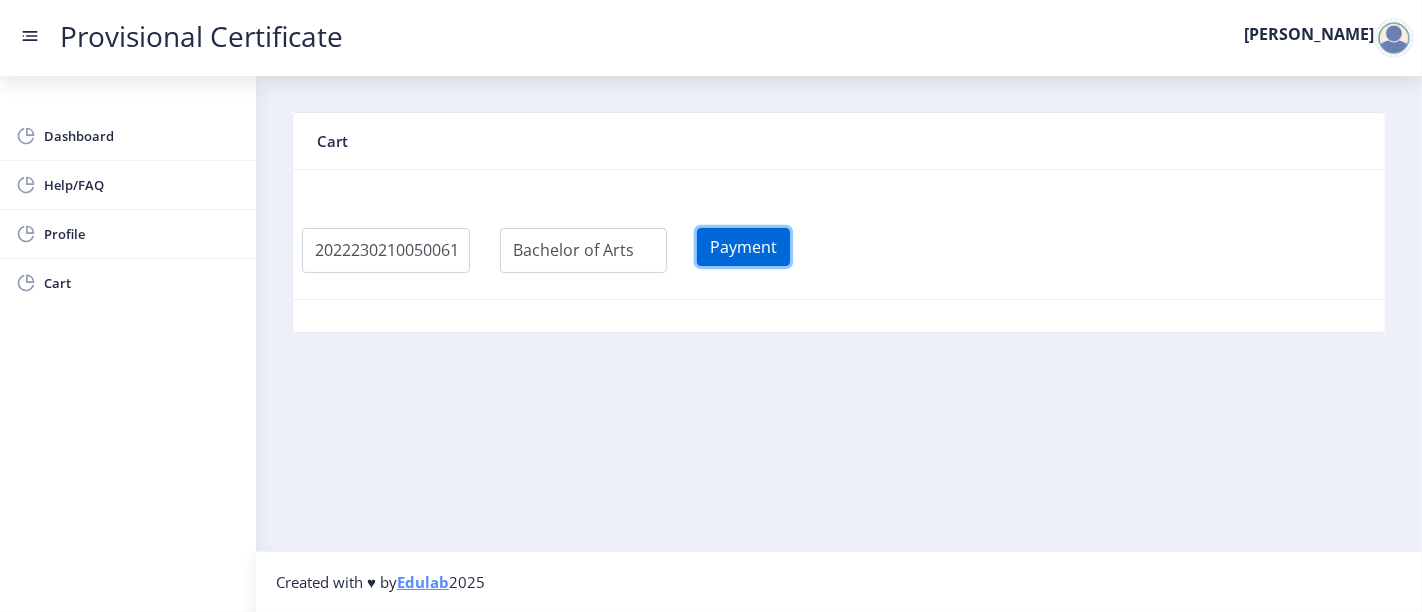 click on "Payment" 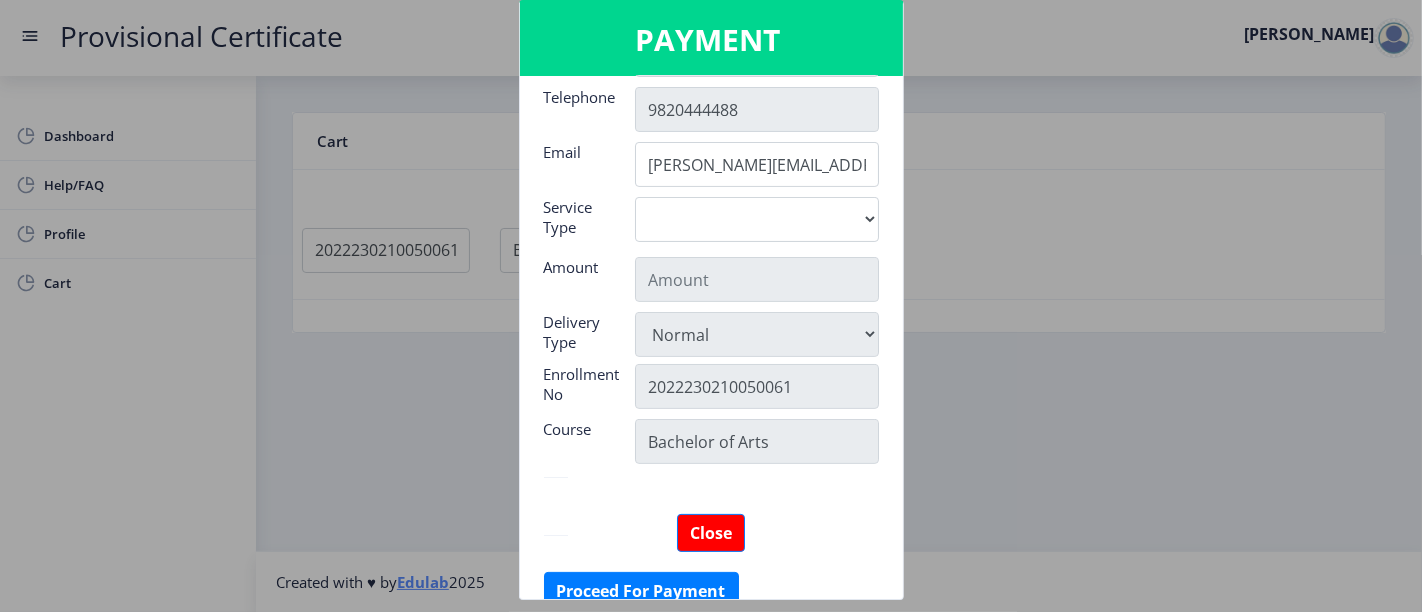 scroll, scrollTop: 291, scrollLeft: 0, axis: vertical 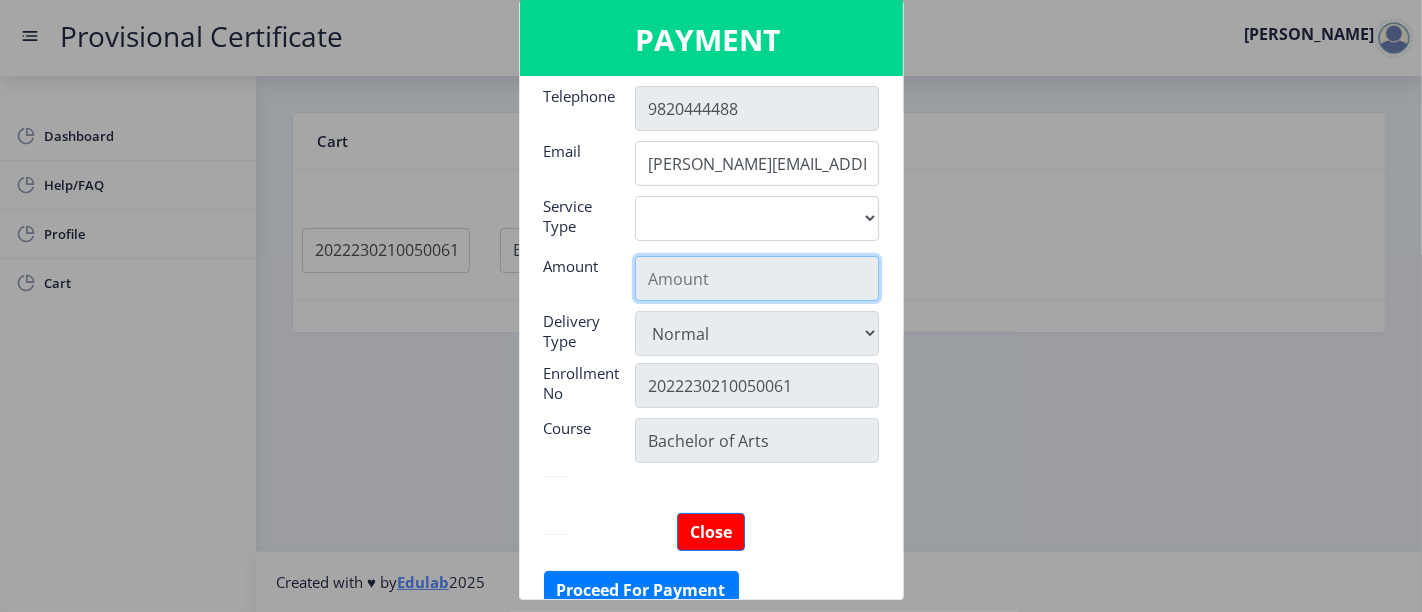 click 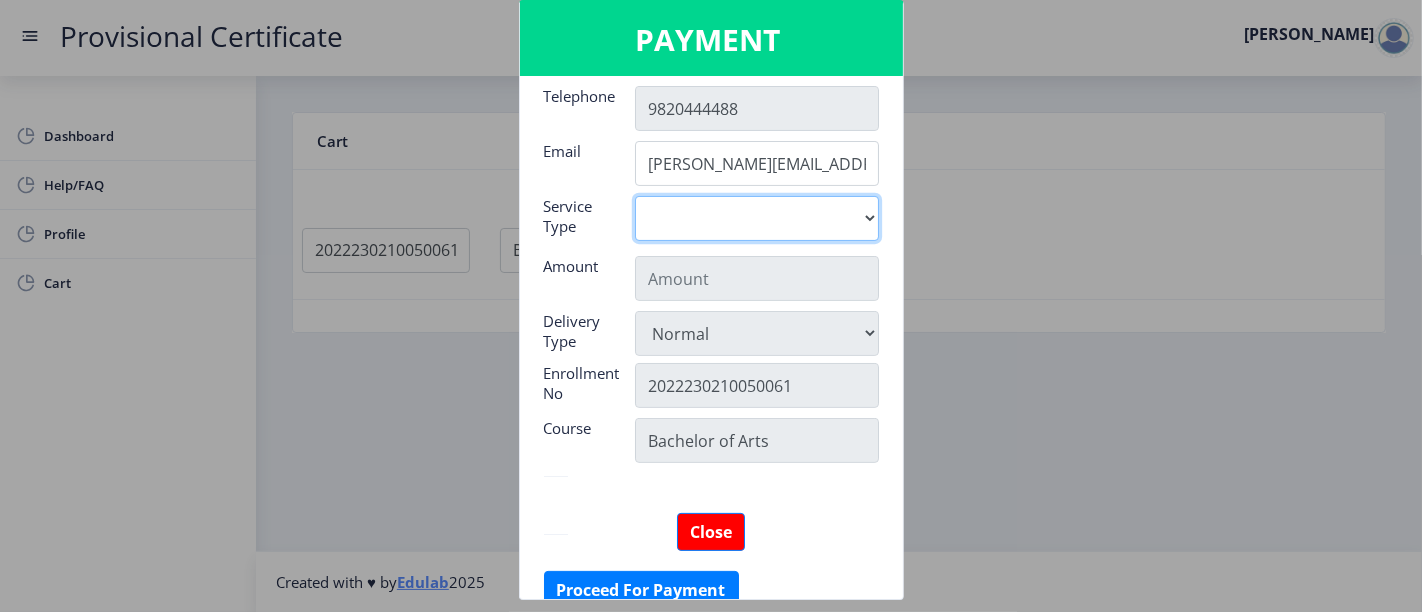 click on "Digital" at bounding box center [757, 218] 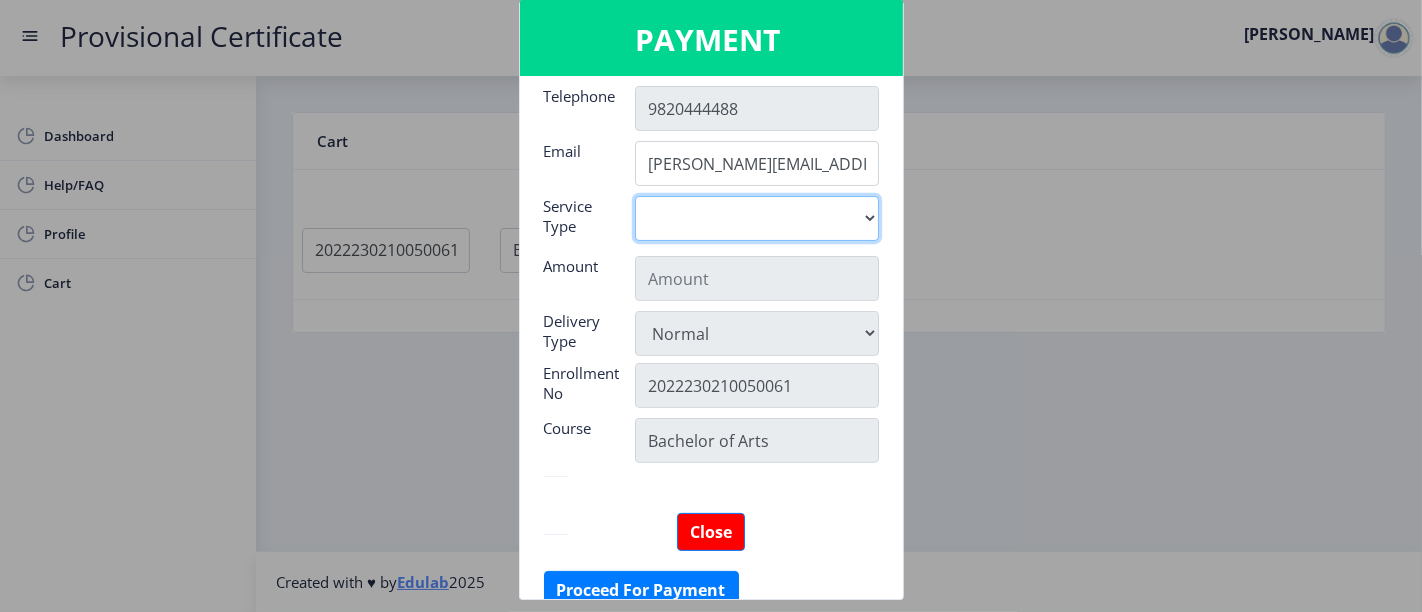 click on "Digital" at bounding box center [757, 218] 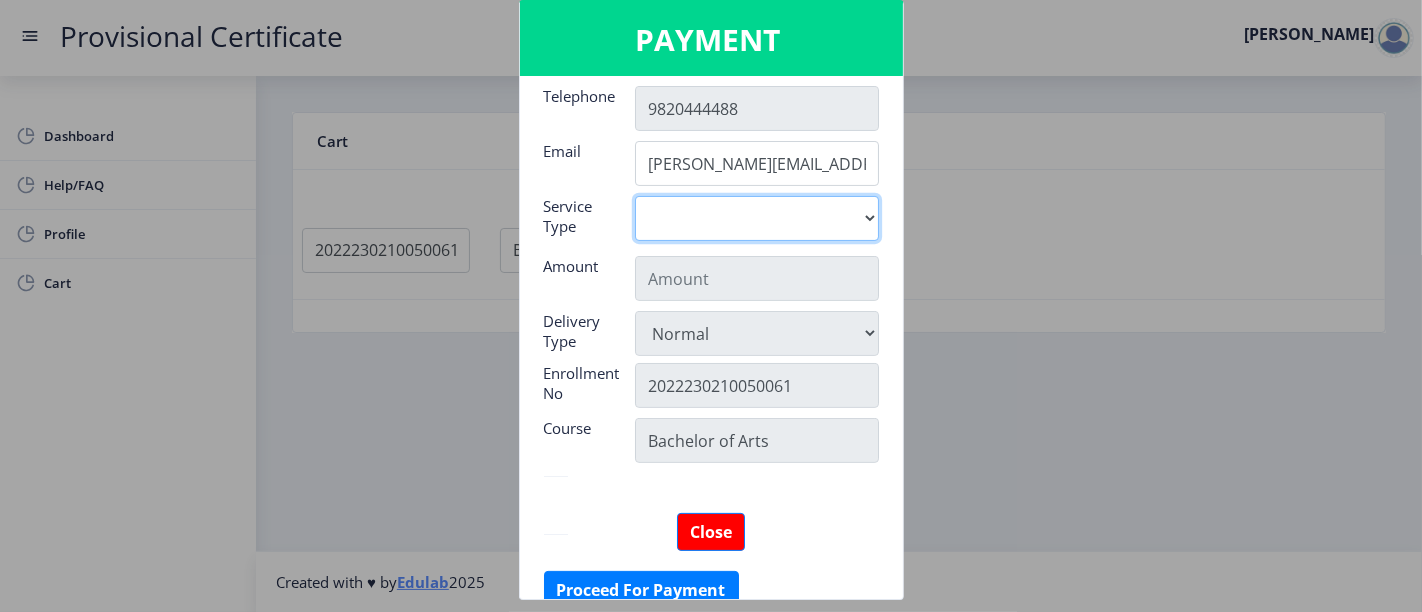 select on "old" 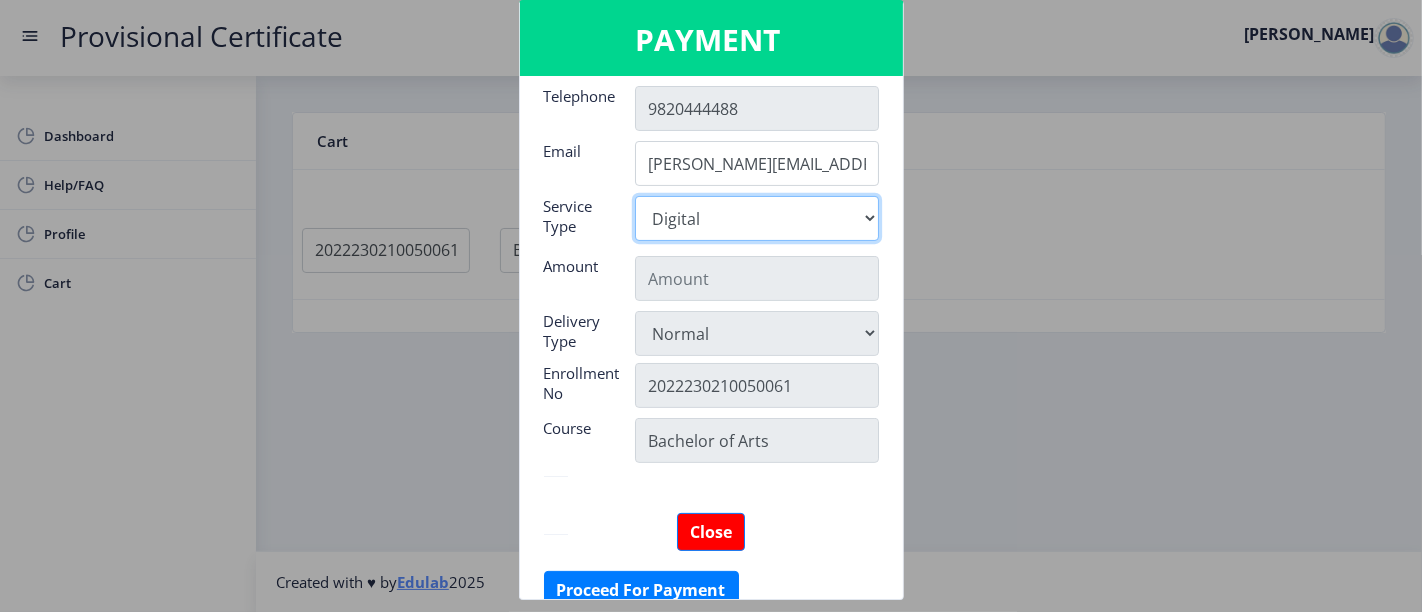 click on "Digital" at bounding box center (757, 218) 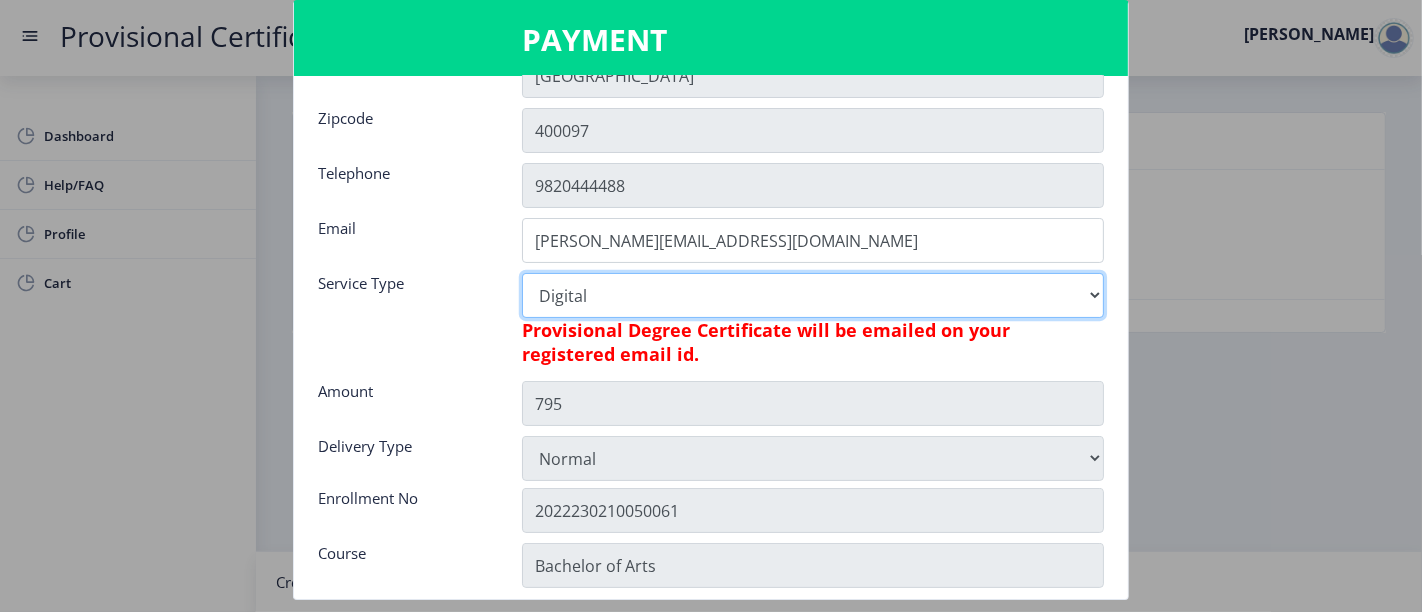 scroll, scrollTop: 362, scrollLeft: 0, axis: vertical 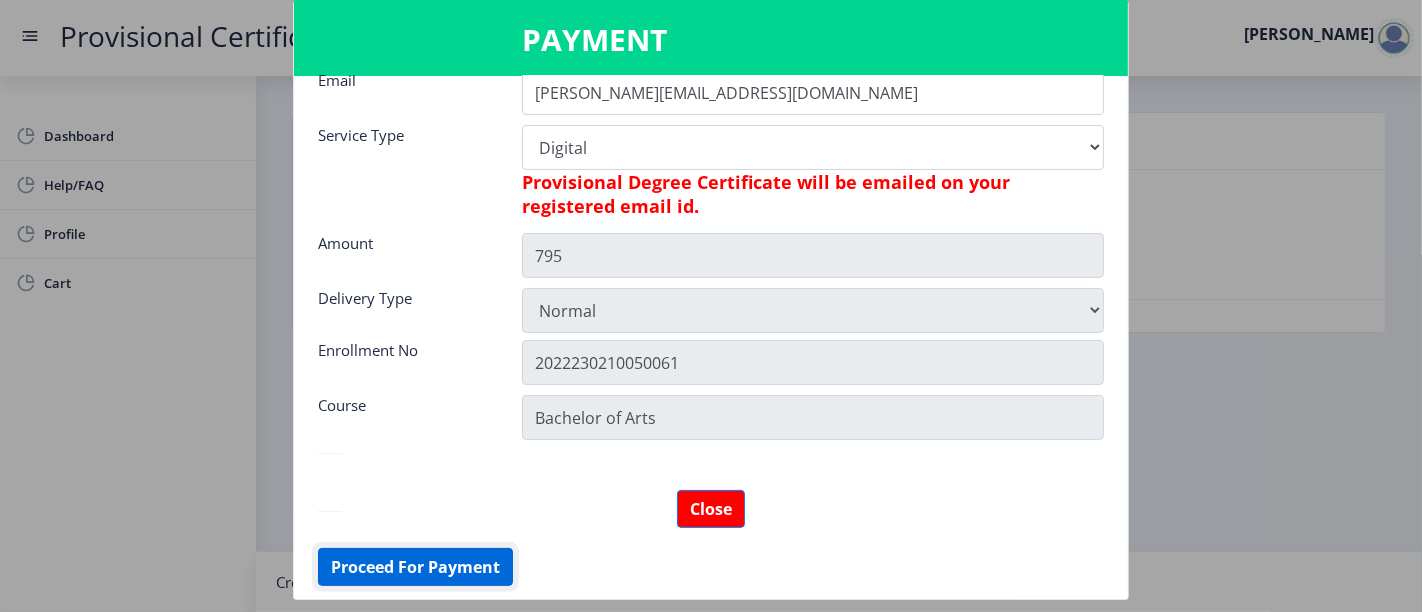 click on "Proceed For Payment" 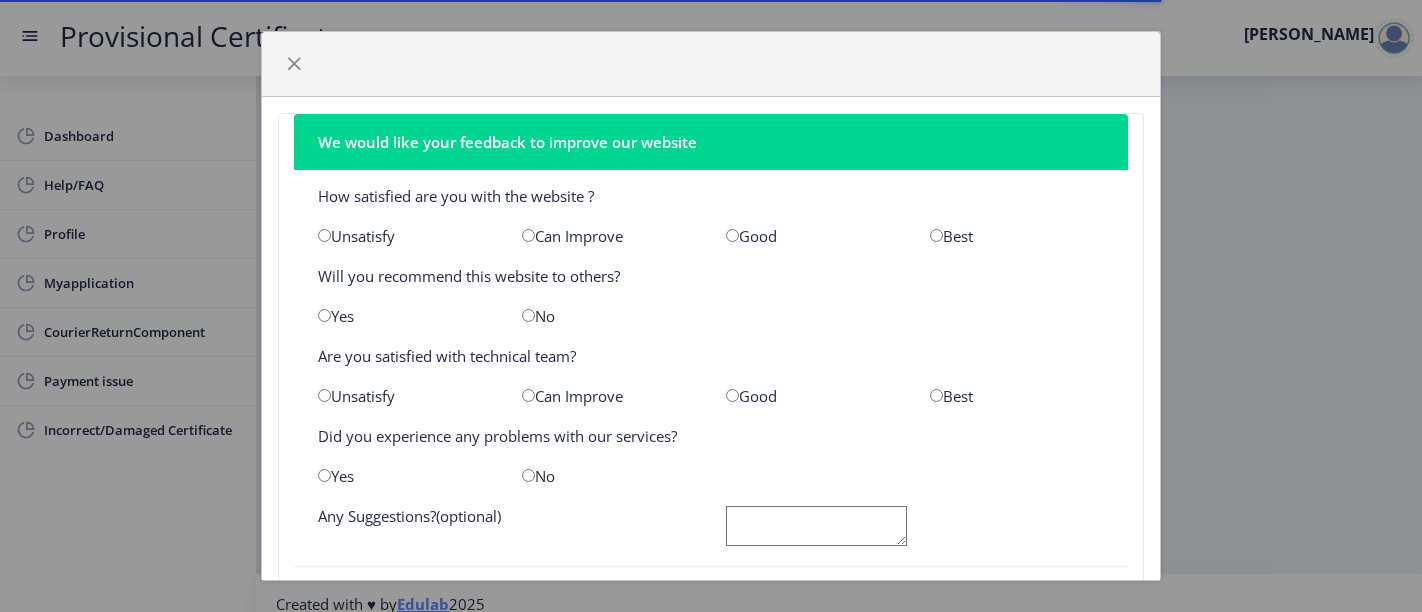 scroll, scrollTop: 0, scrollLeft: 0, axis: both 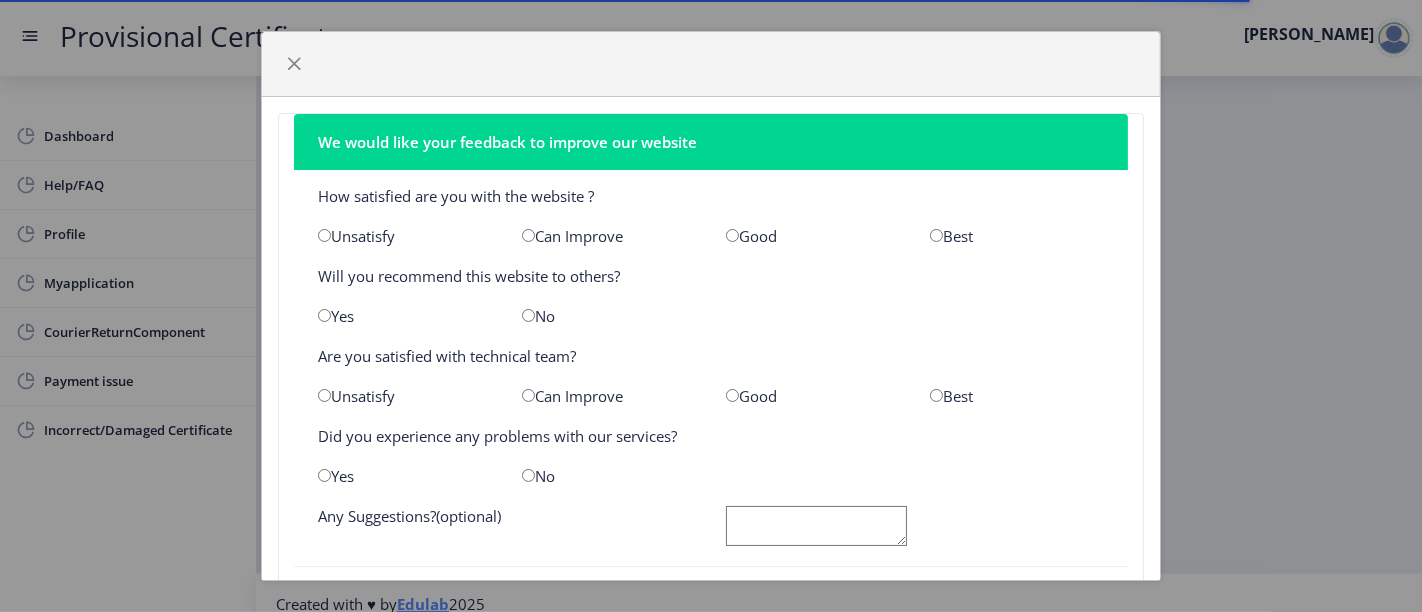 click at bounding box center (732, 235) 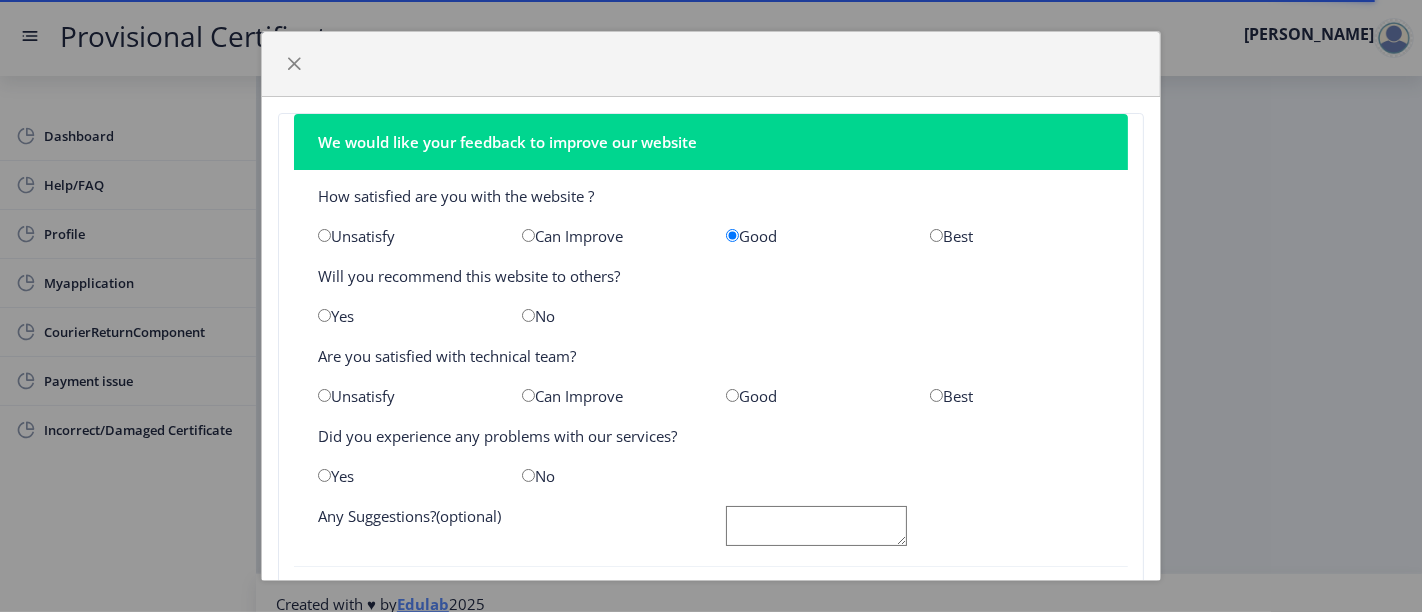 click at bounding box center [324, 315] 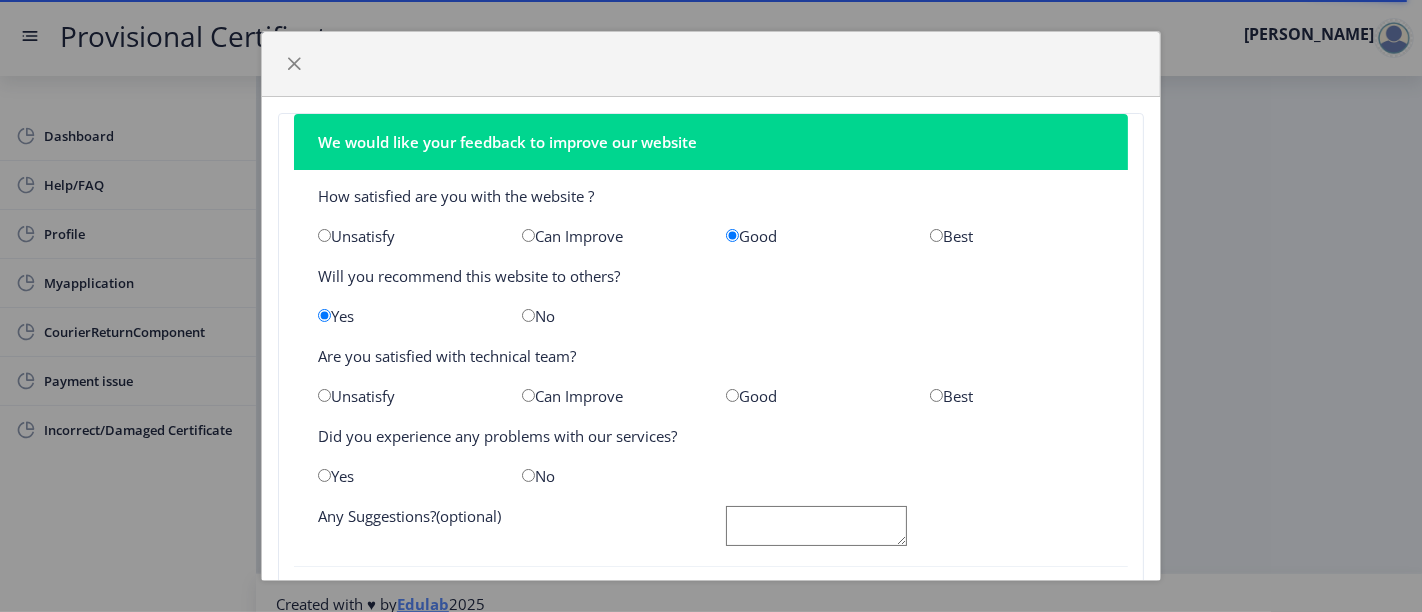 click at bounding box center [732, 395] 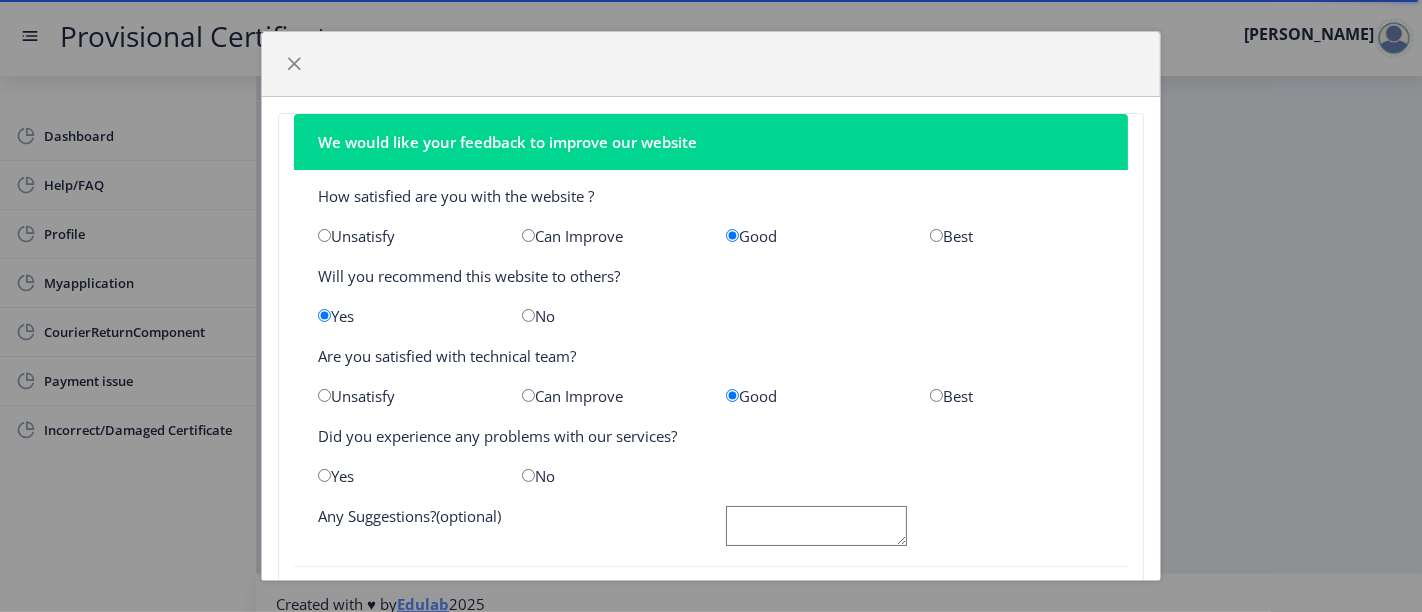 click at bounding box center (324, 475) 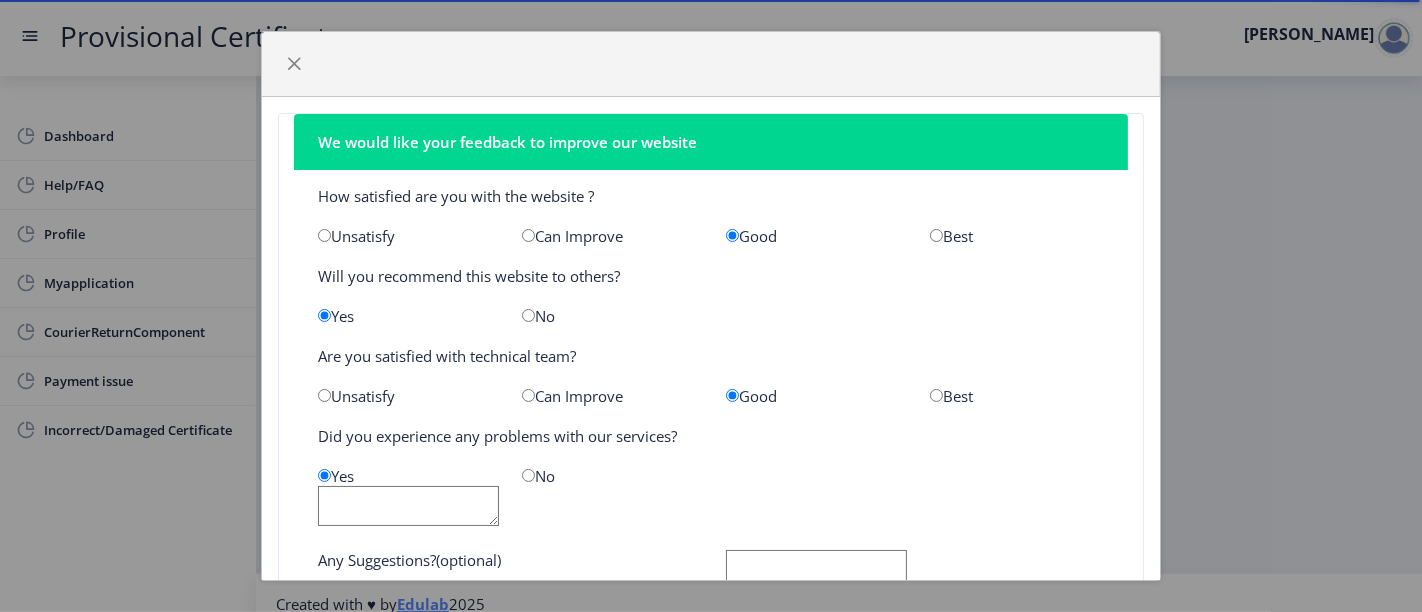 scroll, scrollTop: 130, scrollLeft: 0, axis: vertical 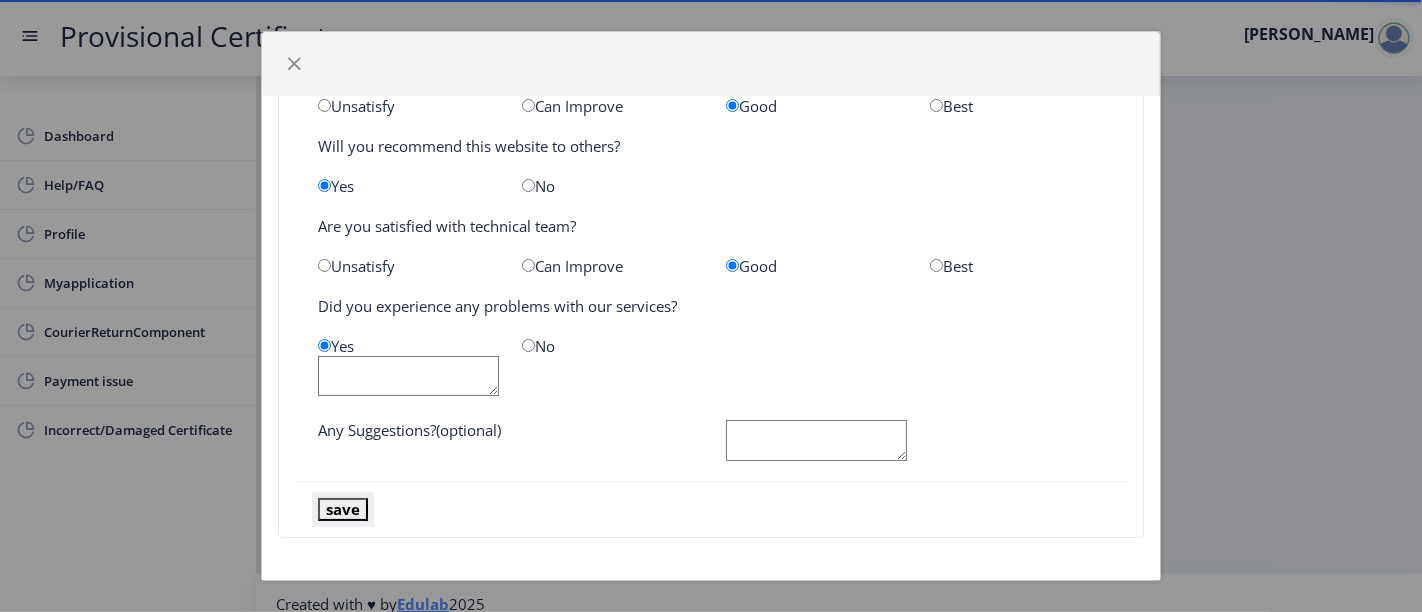click on "save" 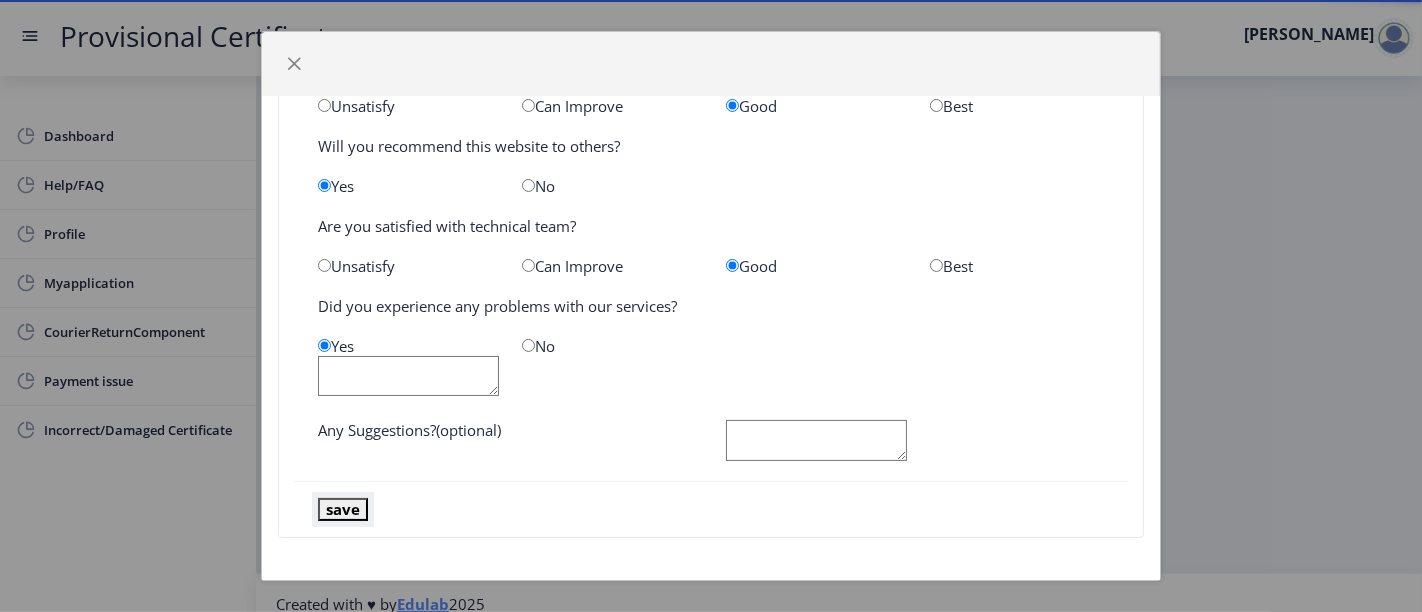 click on "save" 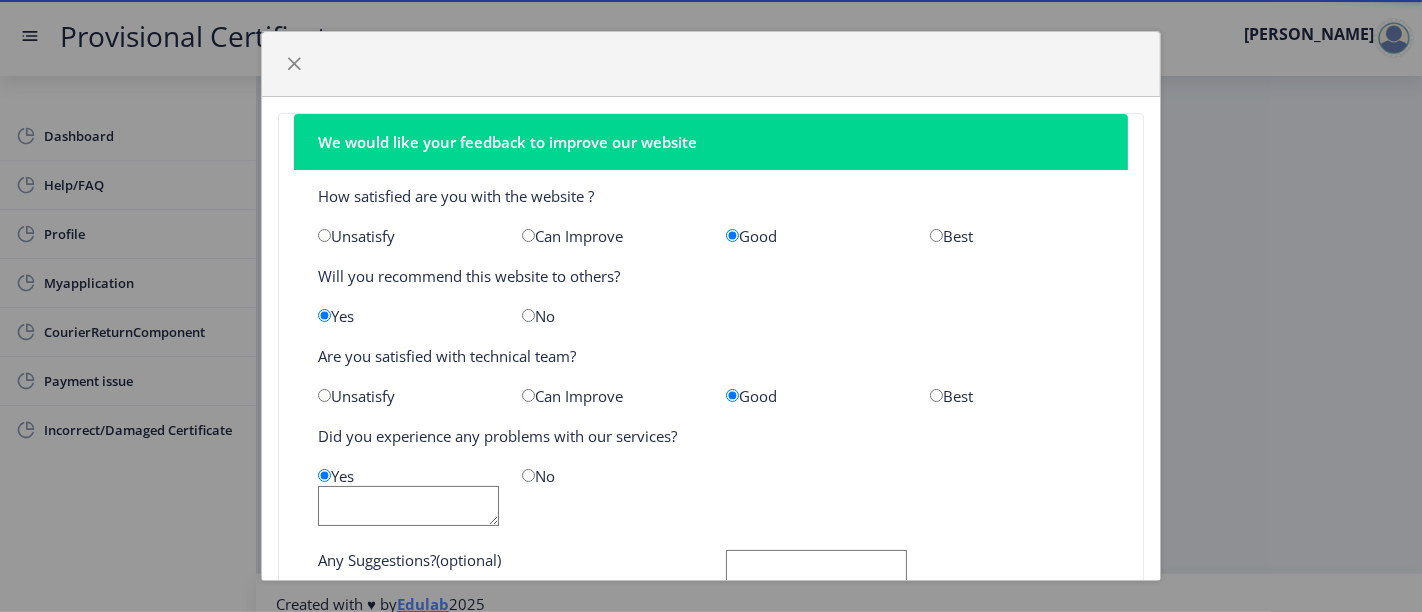 scroll, scrollTop: 130, scrollLeft: 0, axis: vertical 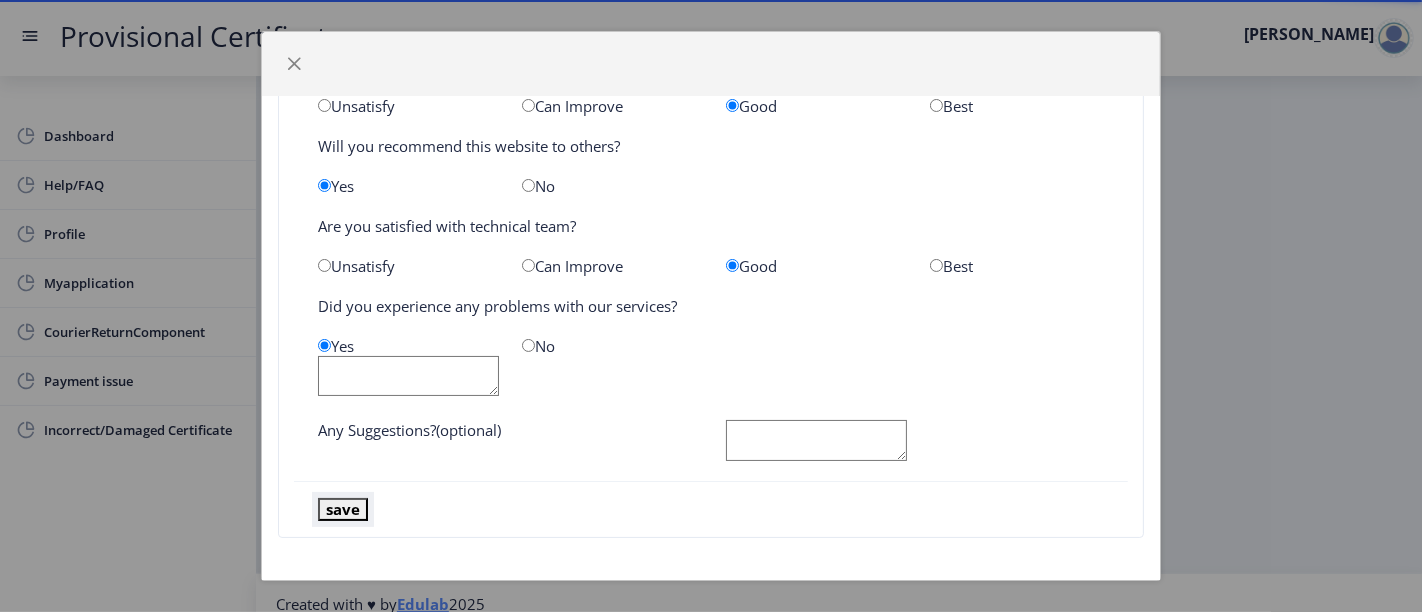 click on "save" 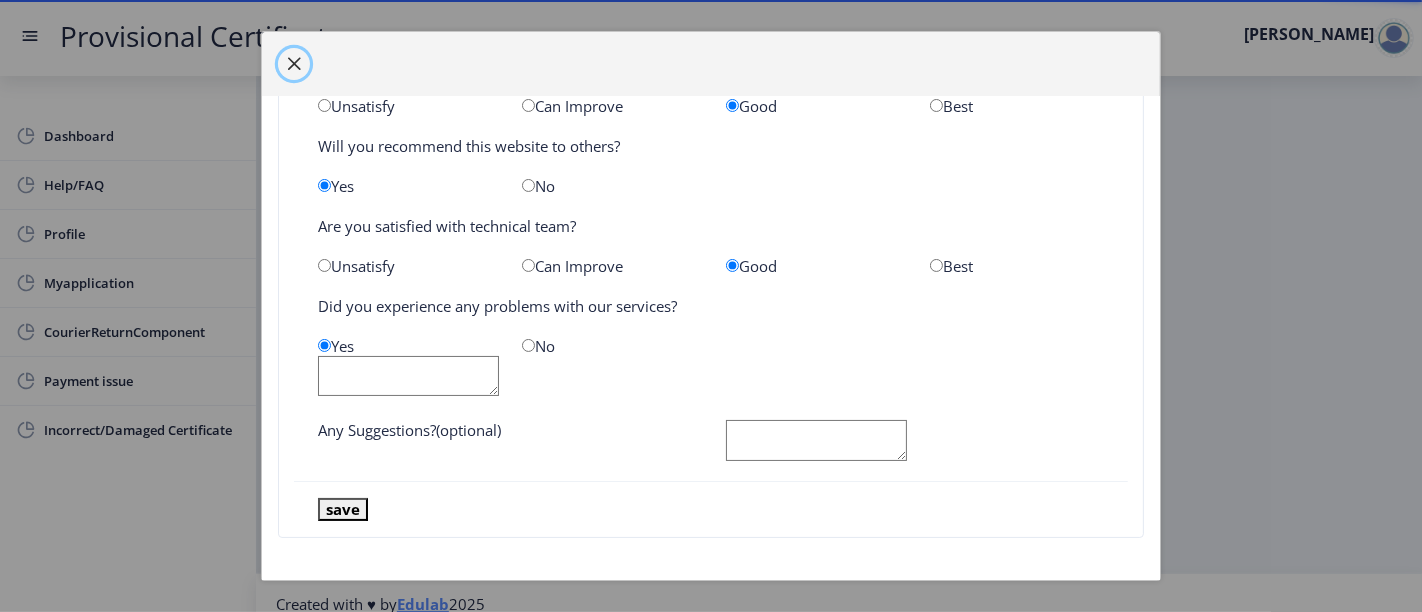 click 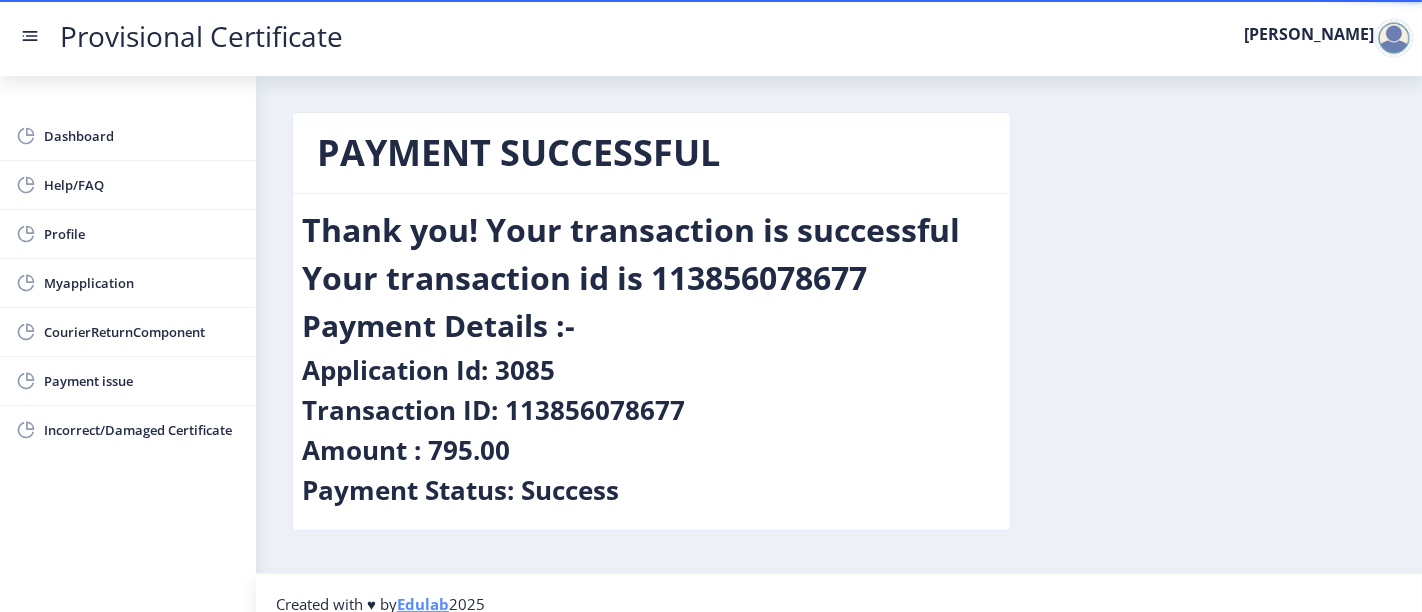 scroll, scrollTop: 20, scrollLeft: 0, axis: vertical 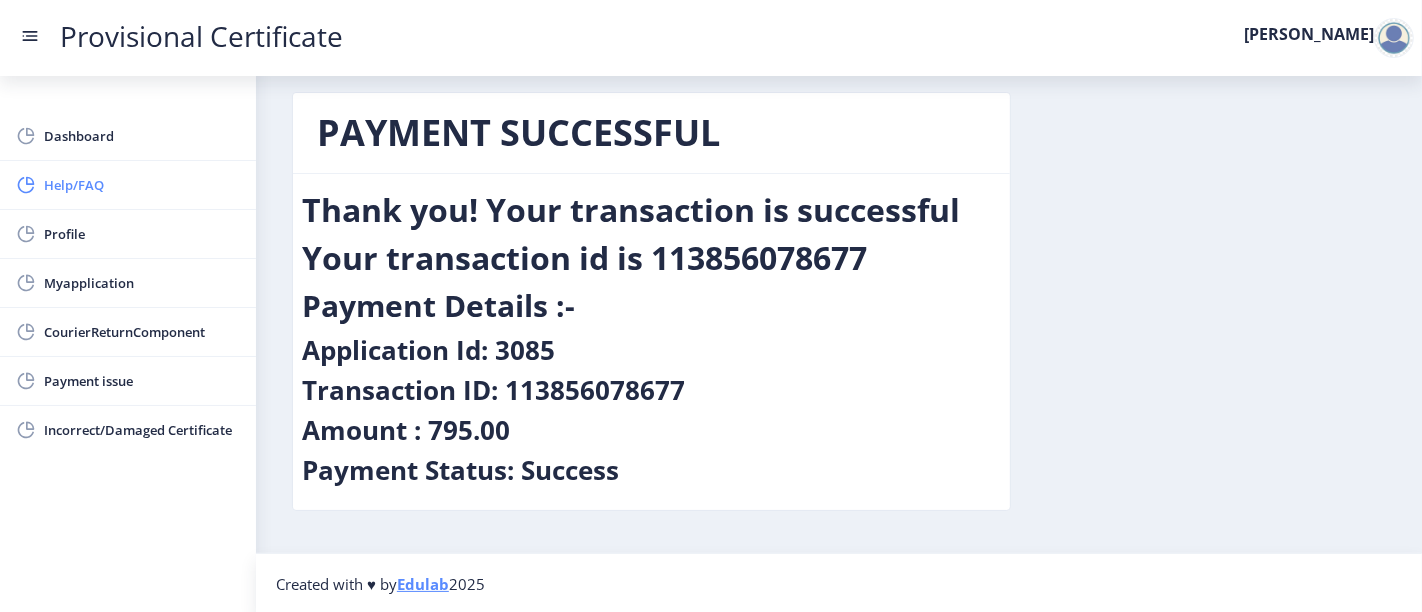 click on "Help/FAQ" 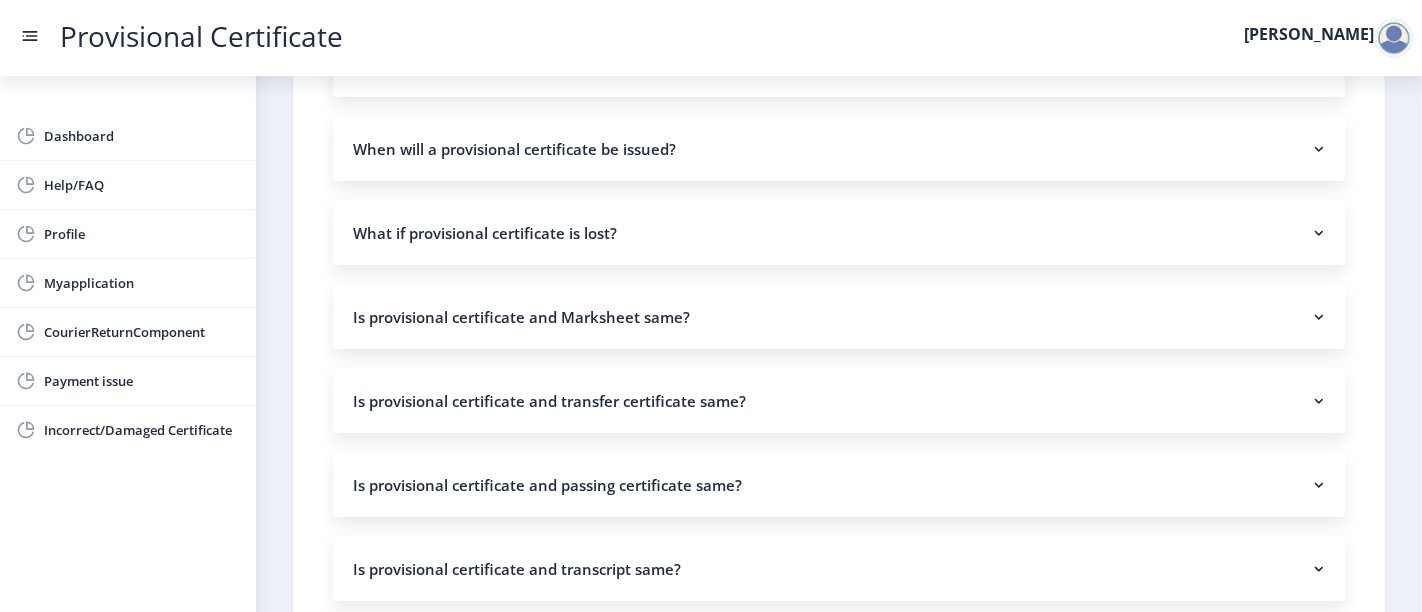 scroll, scrollTop: 1325, scrollLeft: 0, axis: vertical 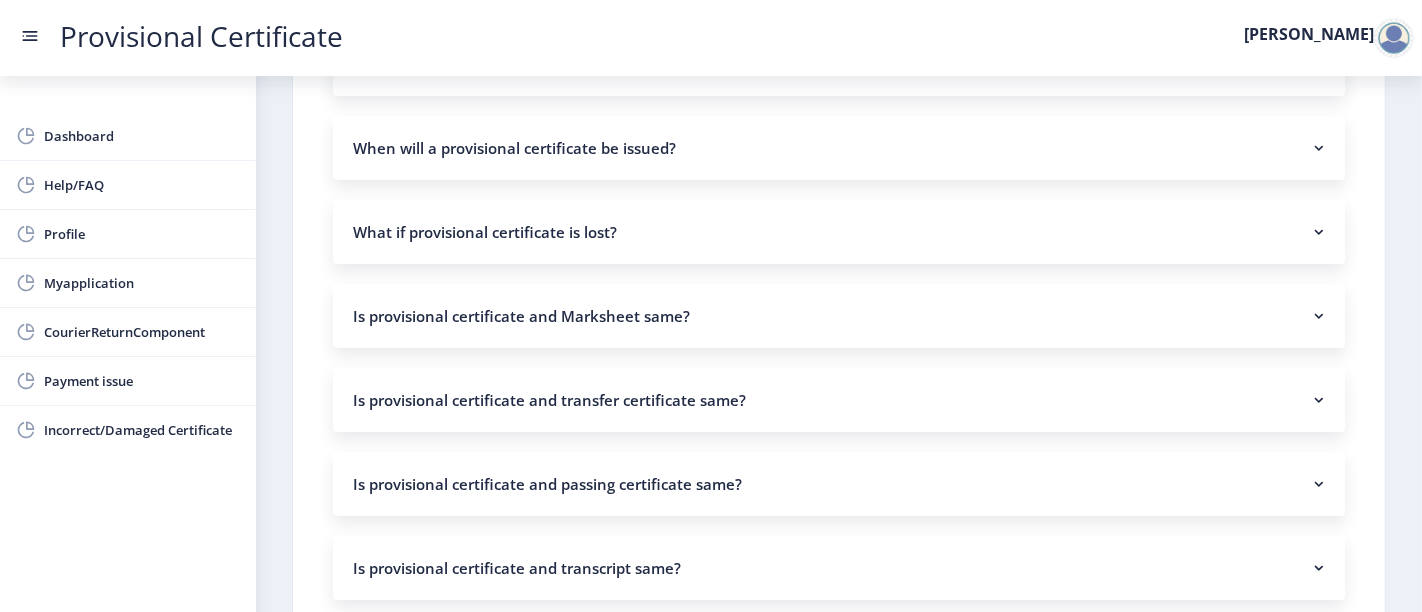click on "When will a provisional certificate be issued?" 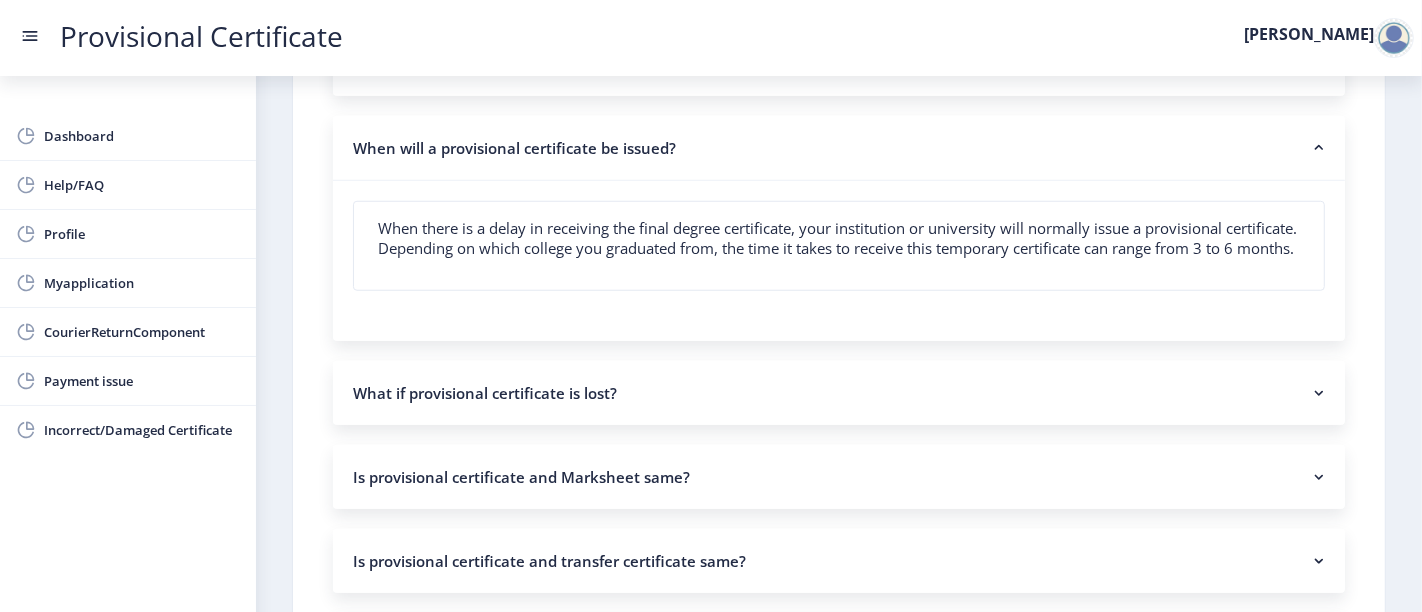 click on "When will a provisional certificate be issued?" 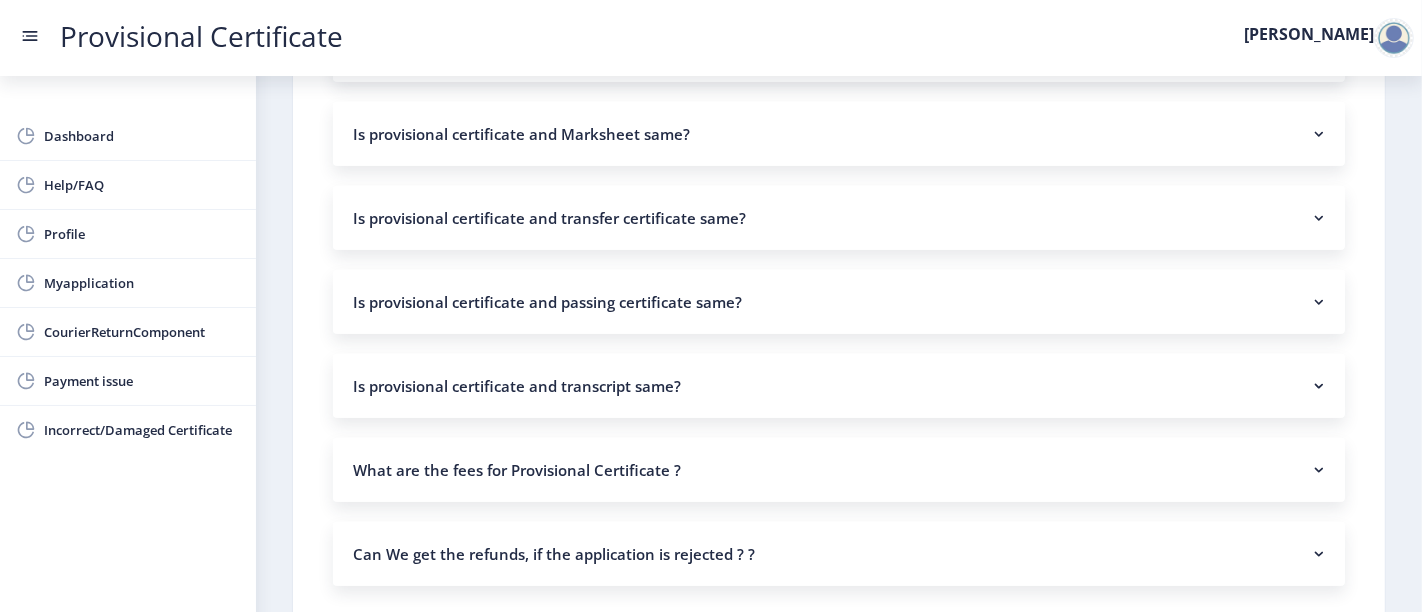 scroll, scrollTop: 1499, scrollLeft: 0, axis: vertical 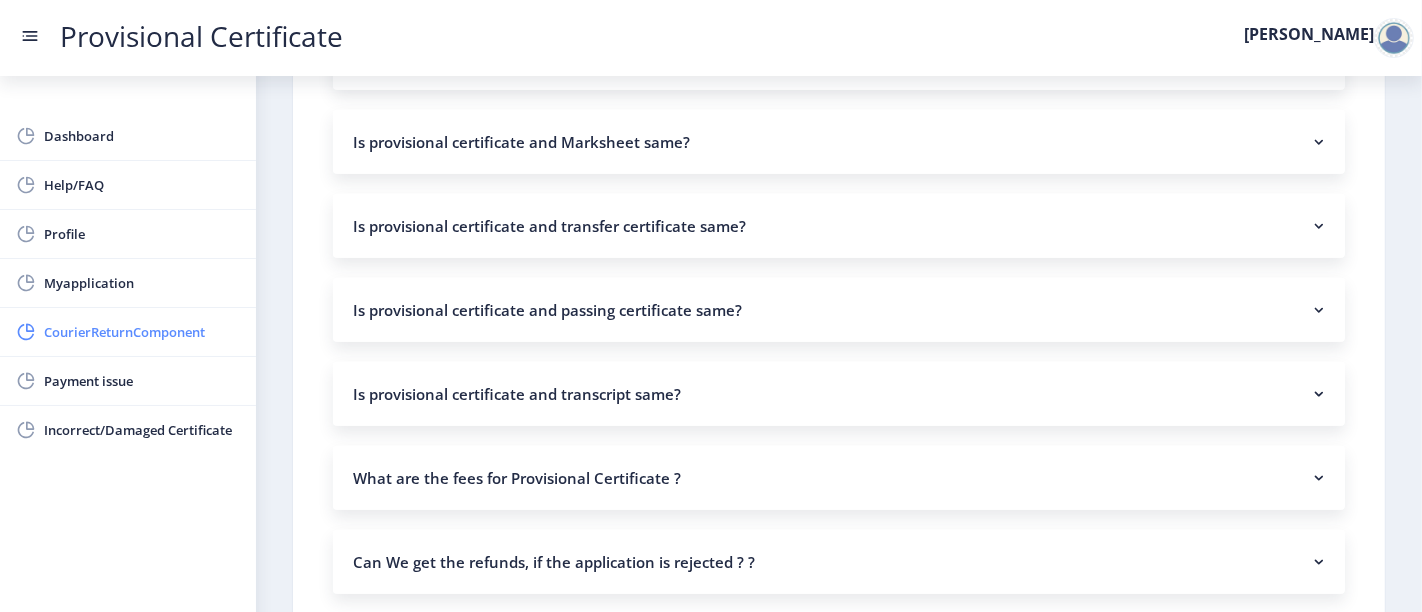 click on "CourierReturnComponent" 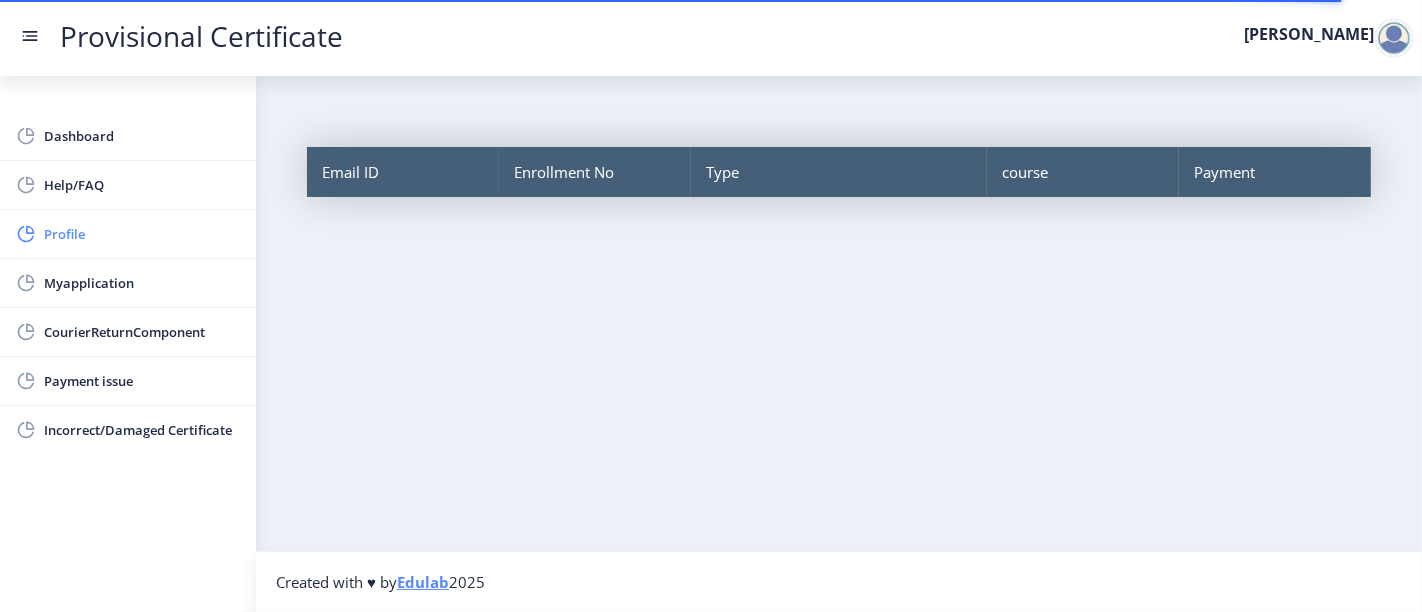 click on "Profile" 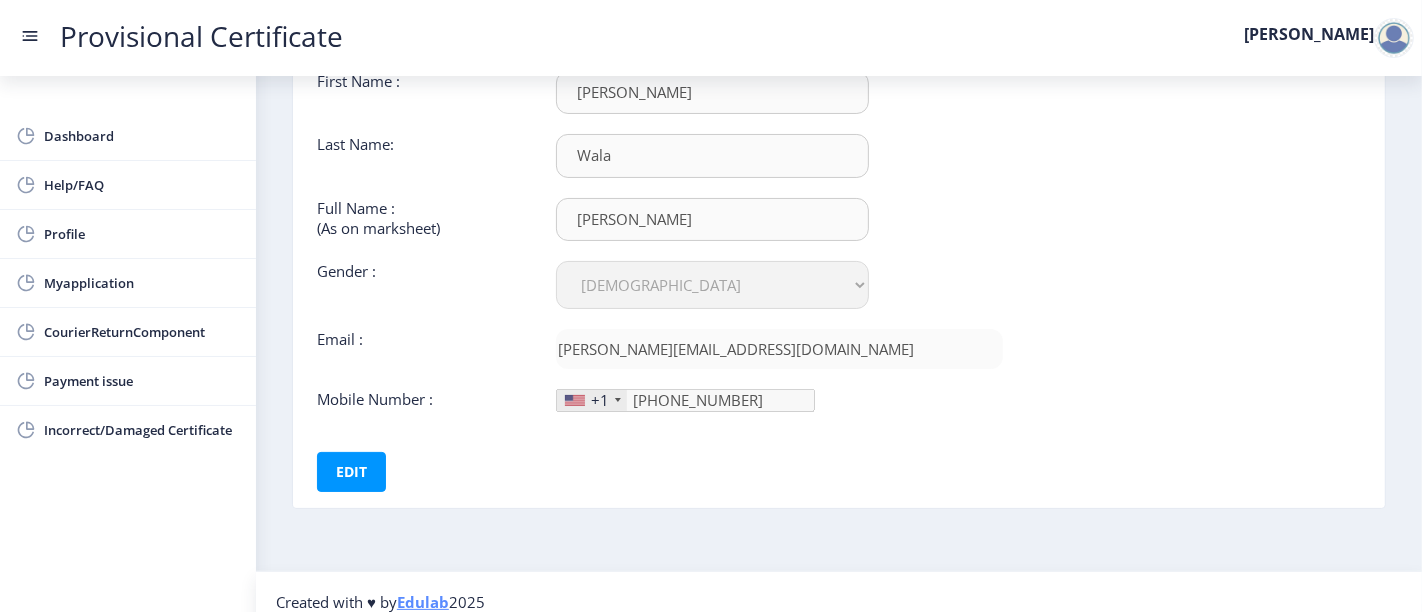 scroll, scrollTop: 174, scrollLeft: 0, axis: vertical 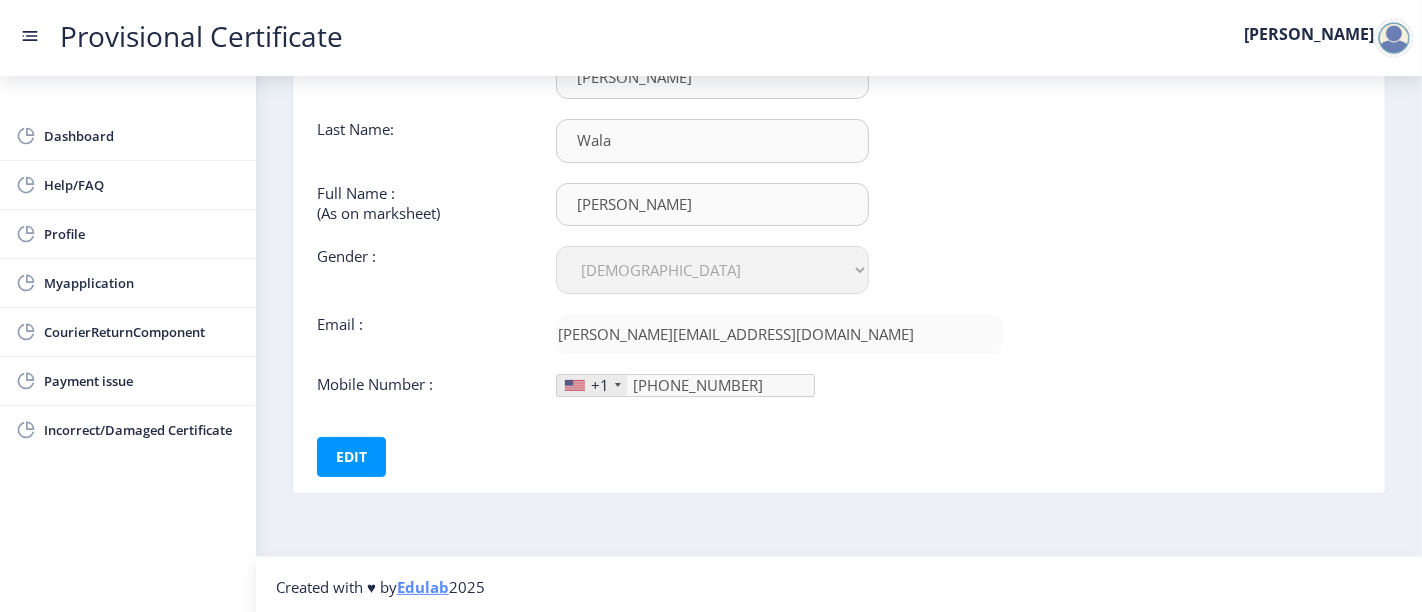 click on "+1" 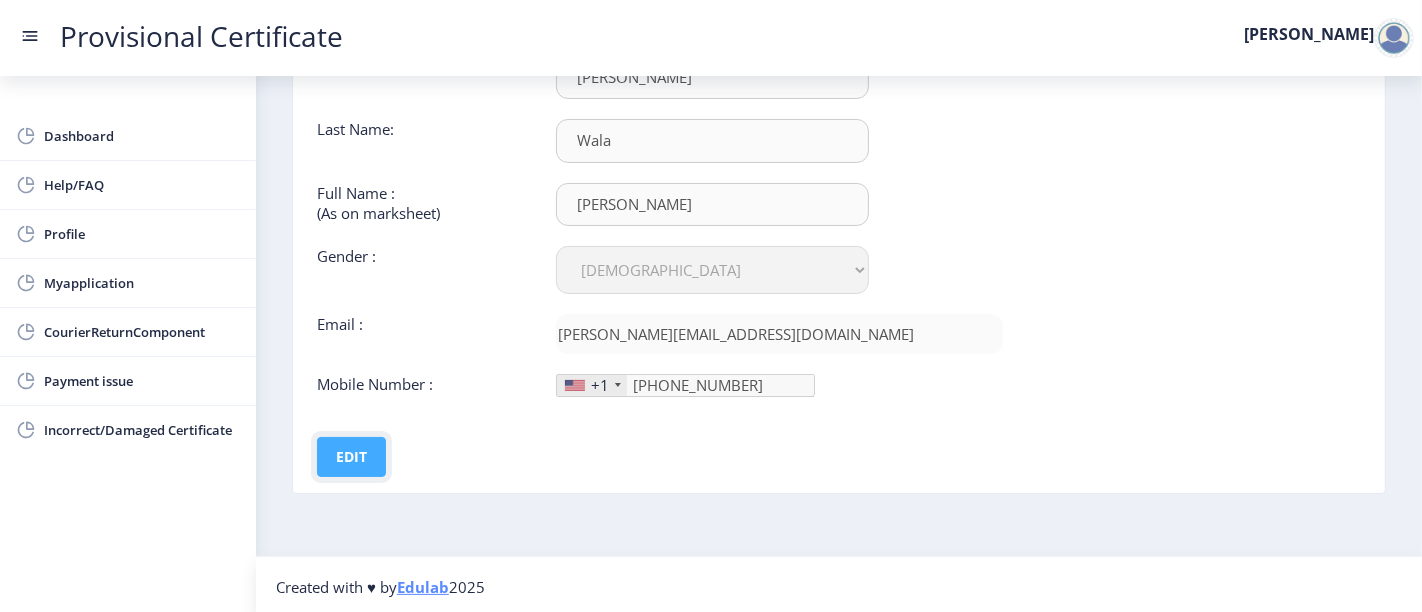 click on "Edit" 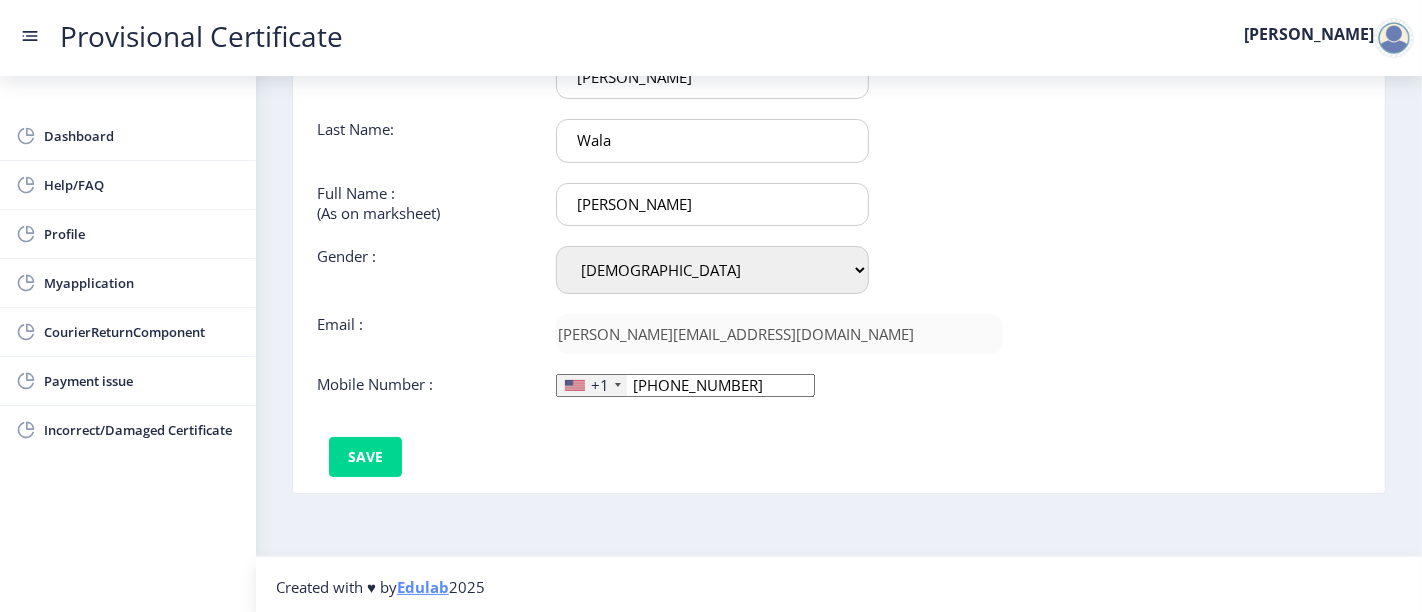 click on "+1" 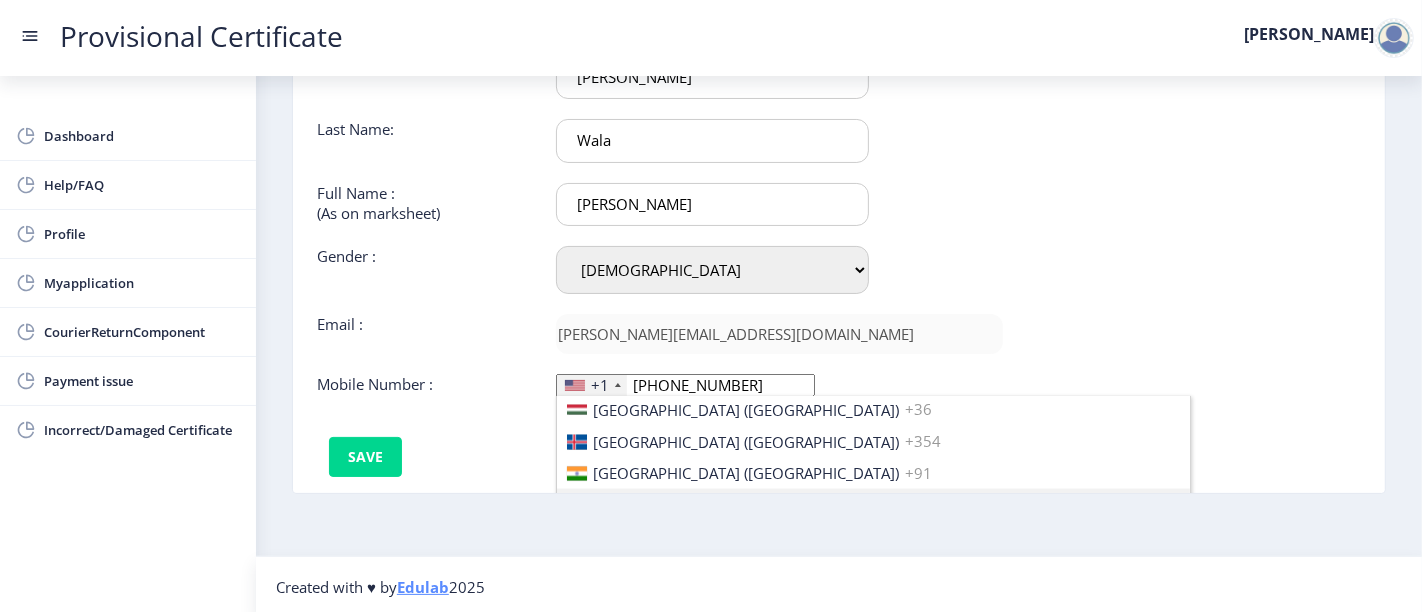 scroll, scrollTop: 3115, scrollLeft: 0, axis: vertical 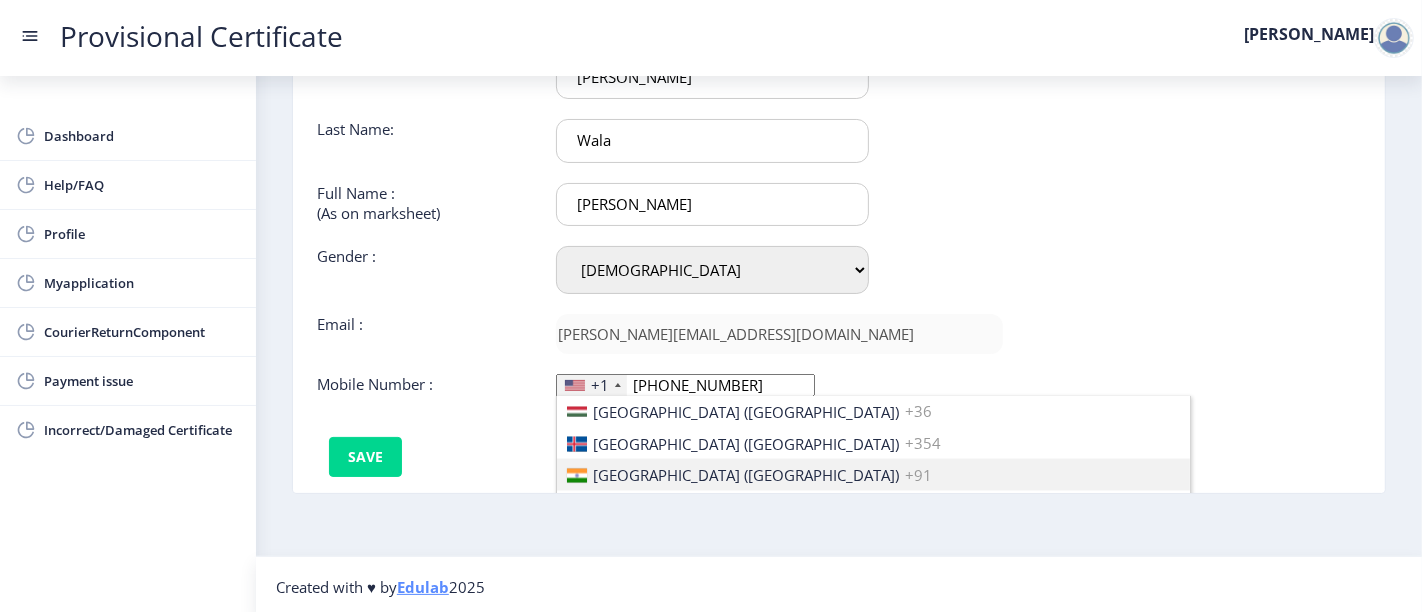 click on "[GEOGRAPHIC_DATA] ([GEOGRAPHIC_DATA])" at bounding box center [746, 476] 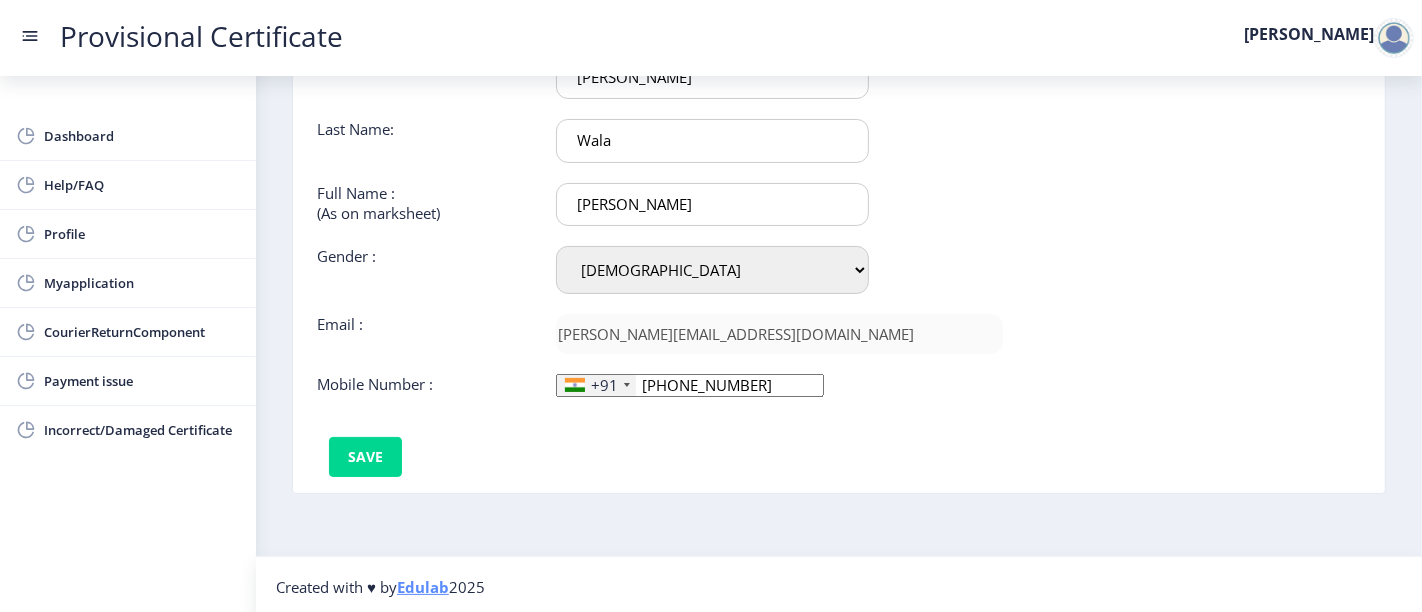 click on "[PHONE_NUMBER]" 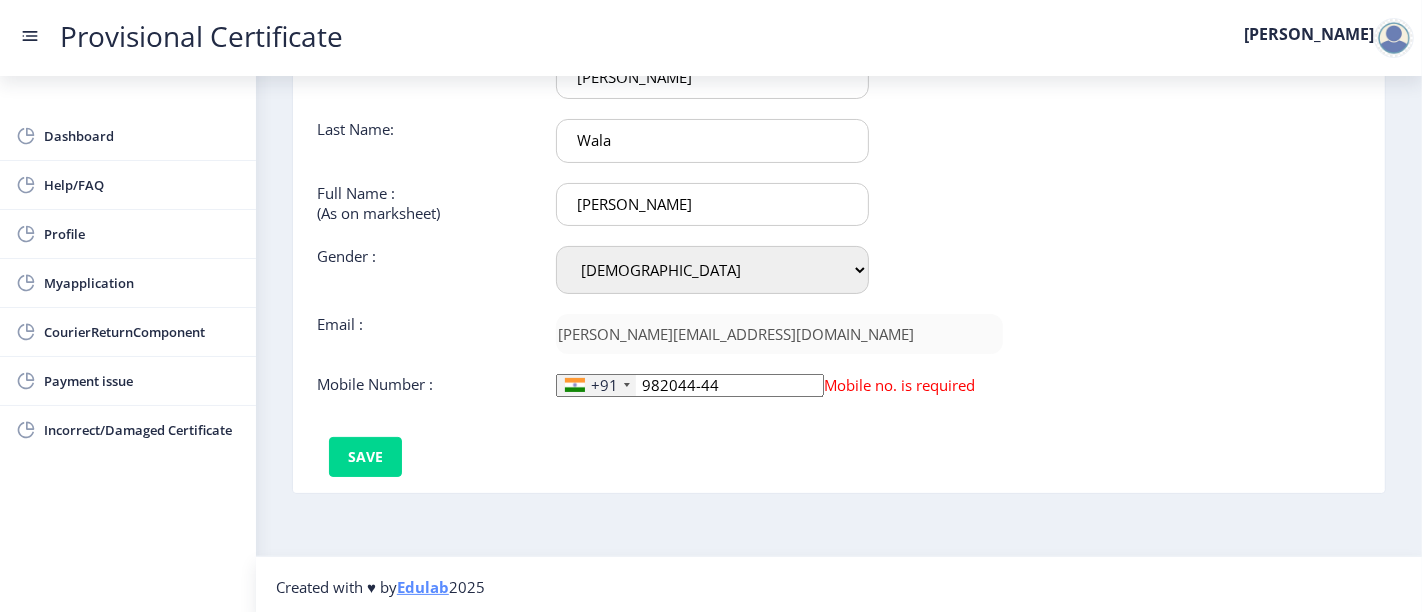 click on "982044-44" 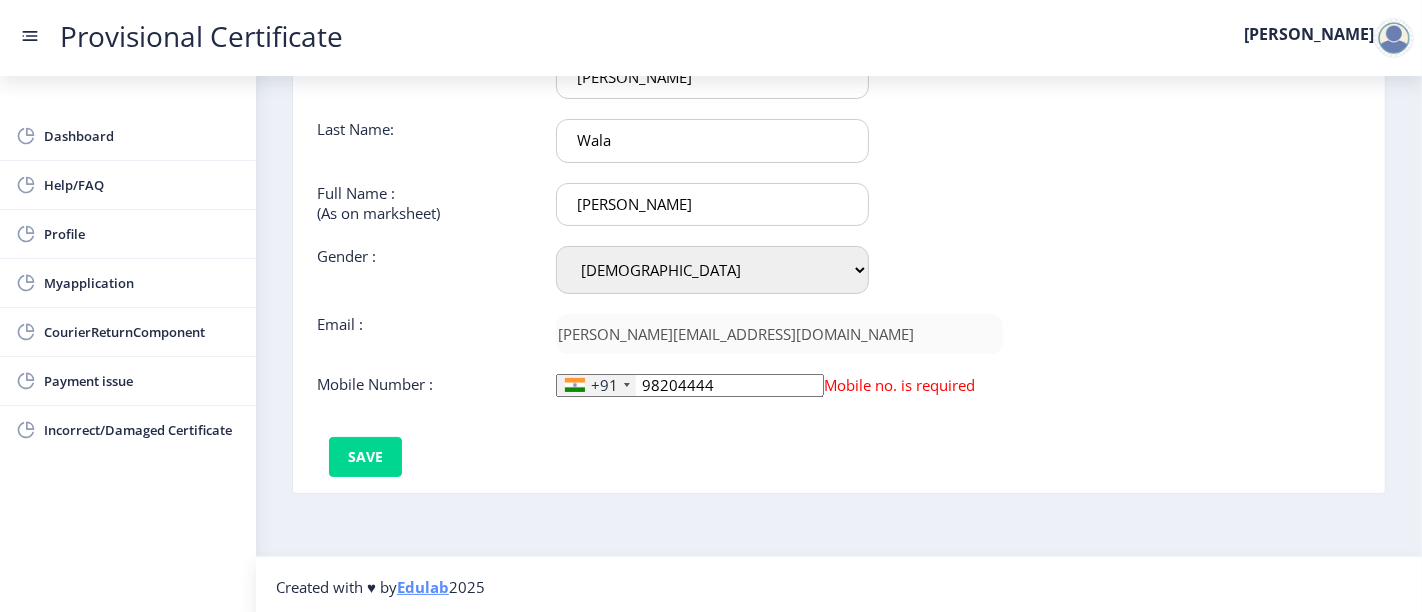 click on "98204444" 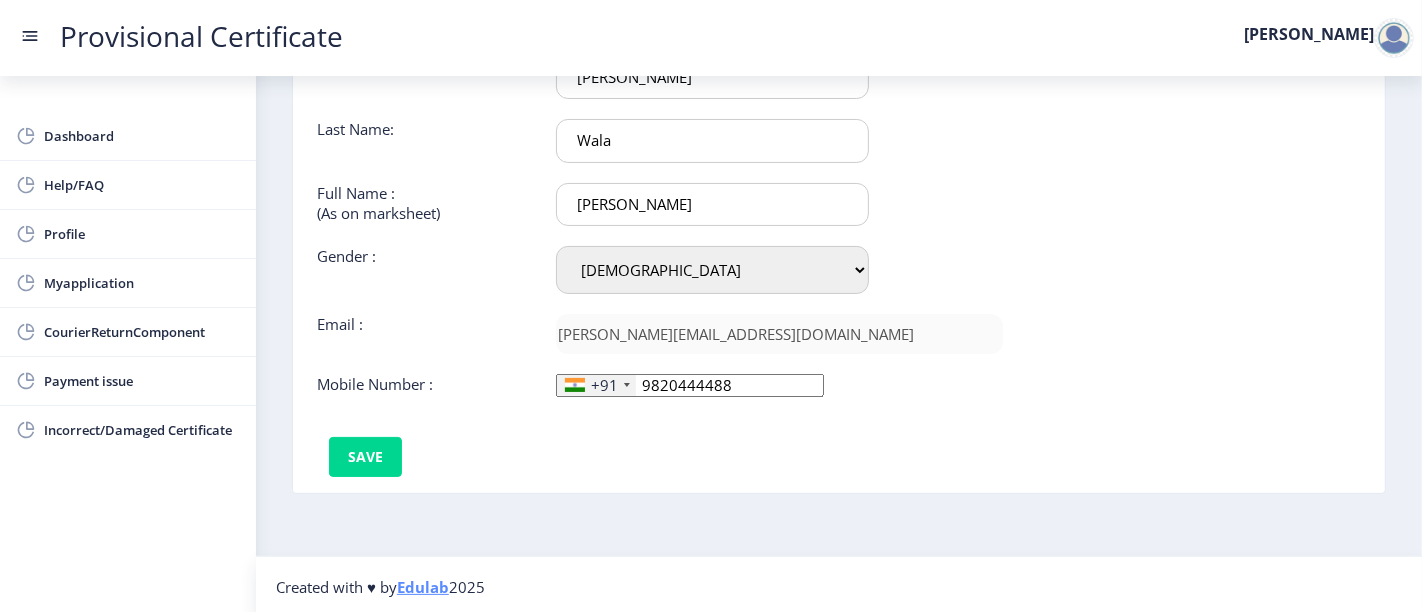 type on "9820444488" 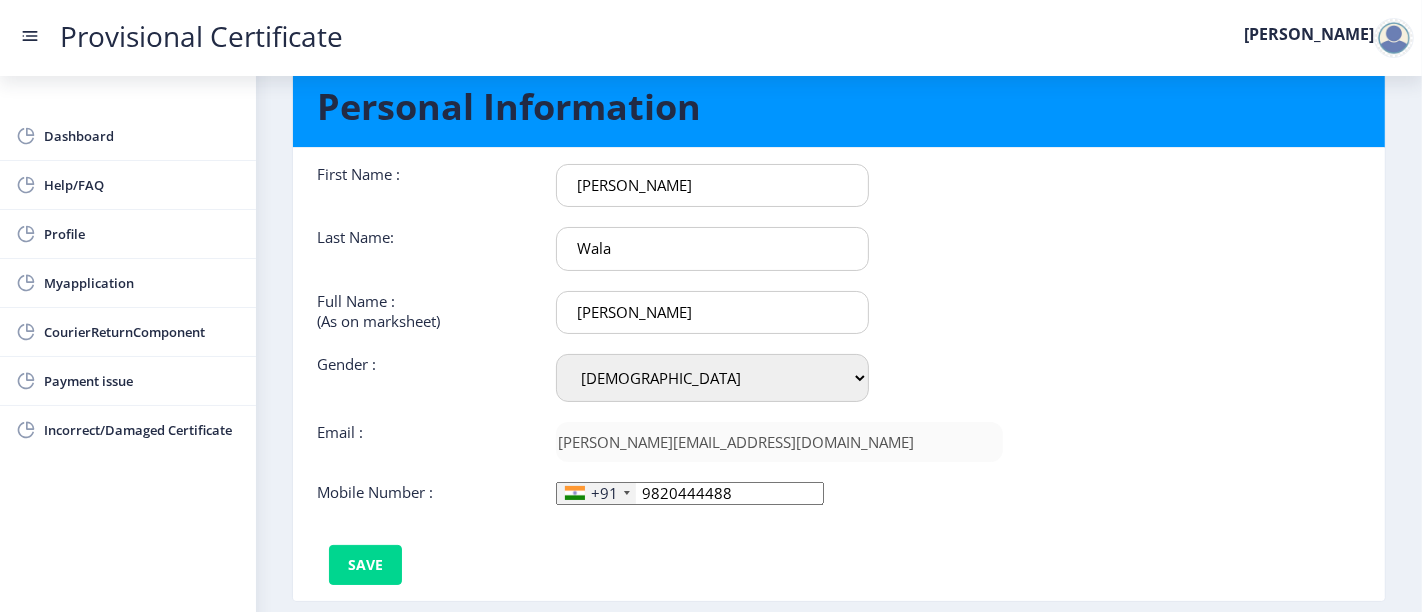 scroll, scrollTop: 67, scrollLeft: 0, axis: vertical 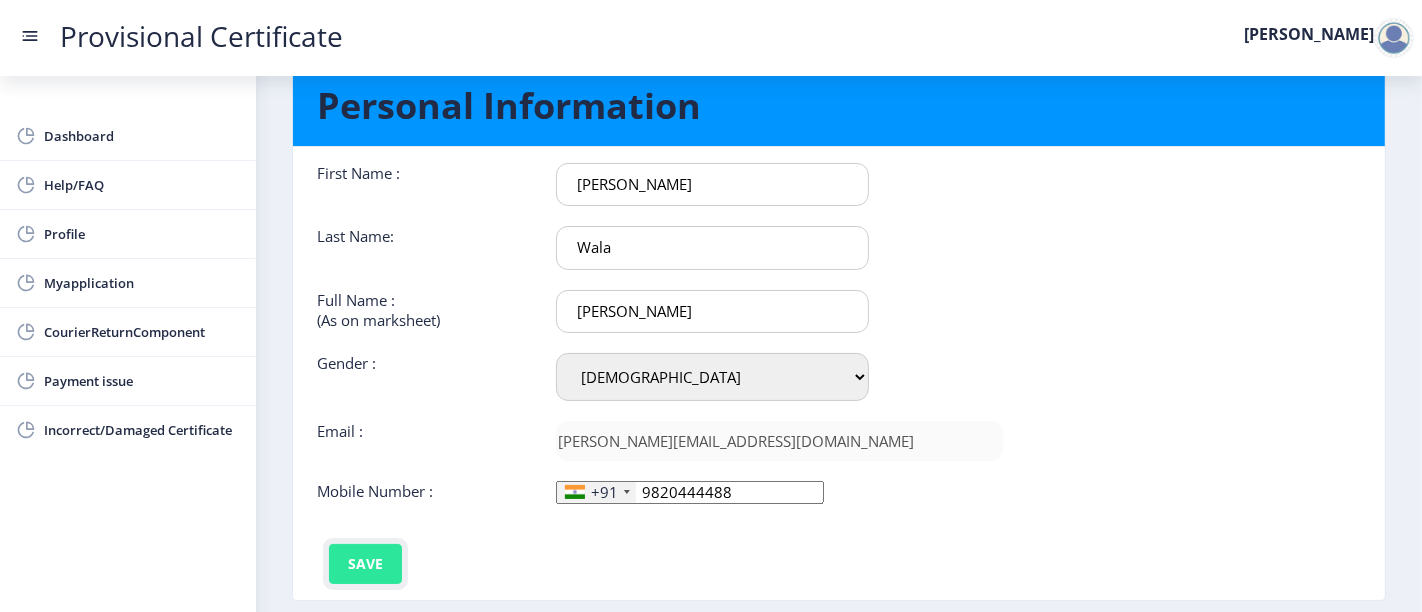 click on "Save" 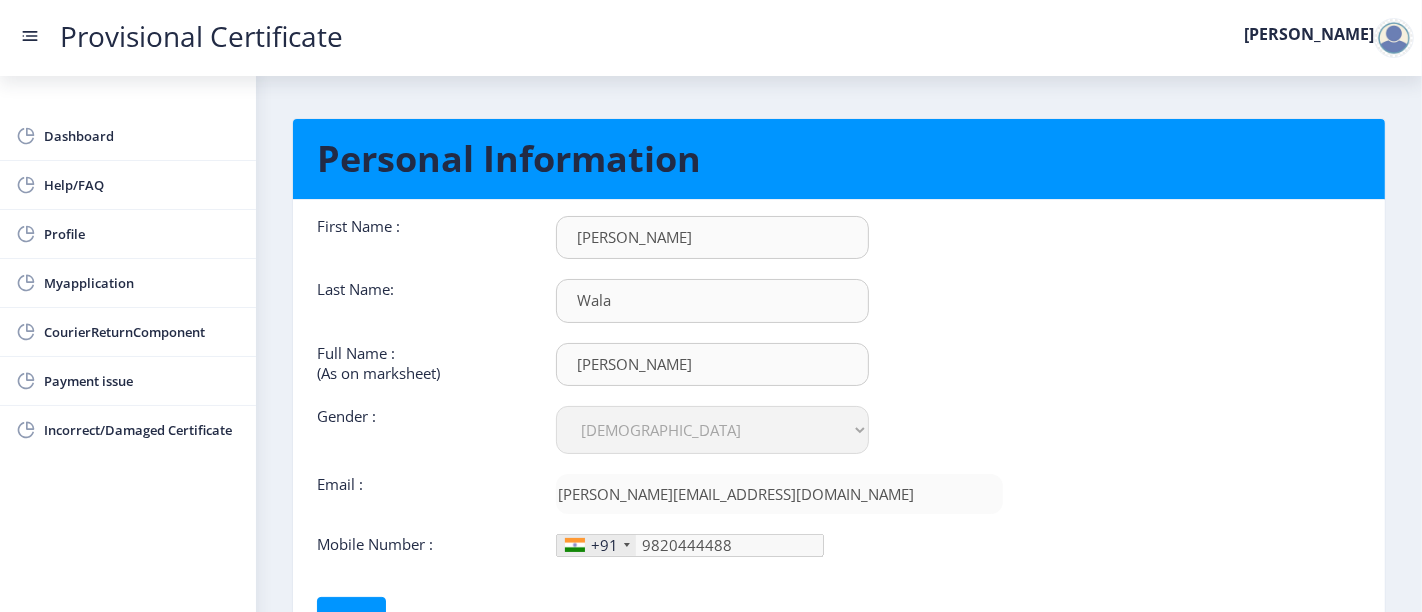 scroll, scrollTop: 0, scrollLeft: 0, axis: both 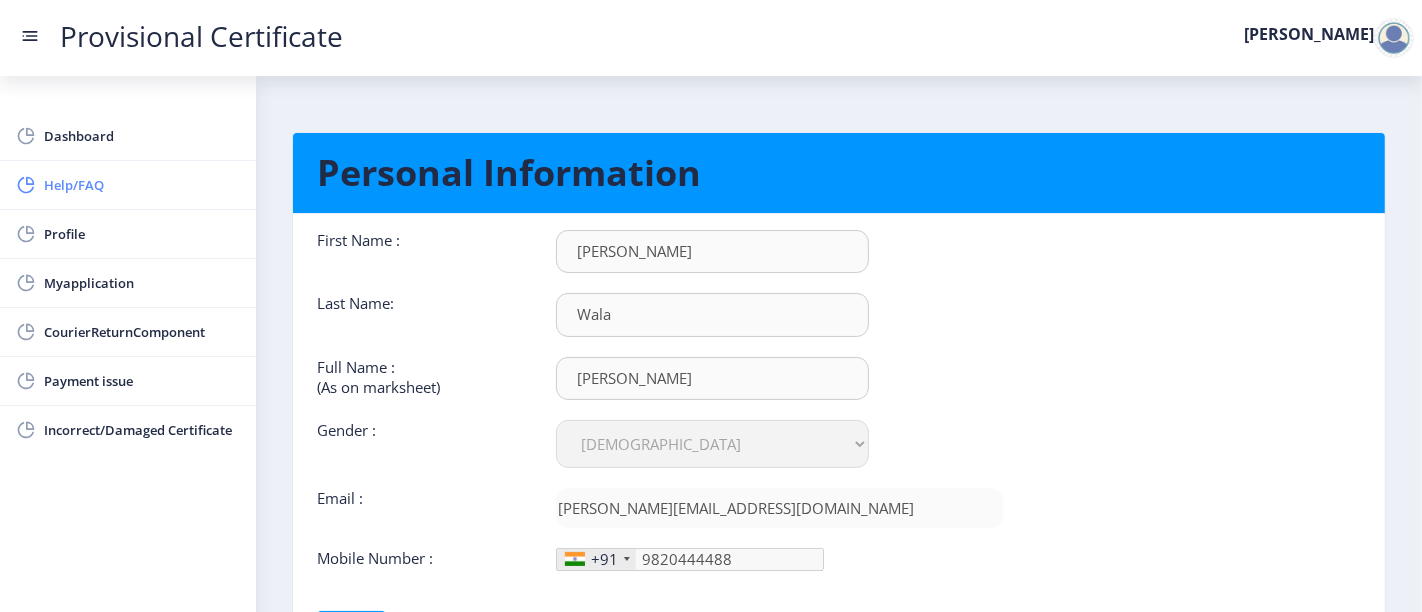 click on "Help/FAQ" 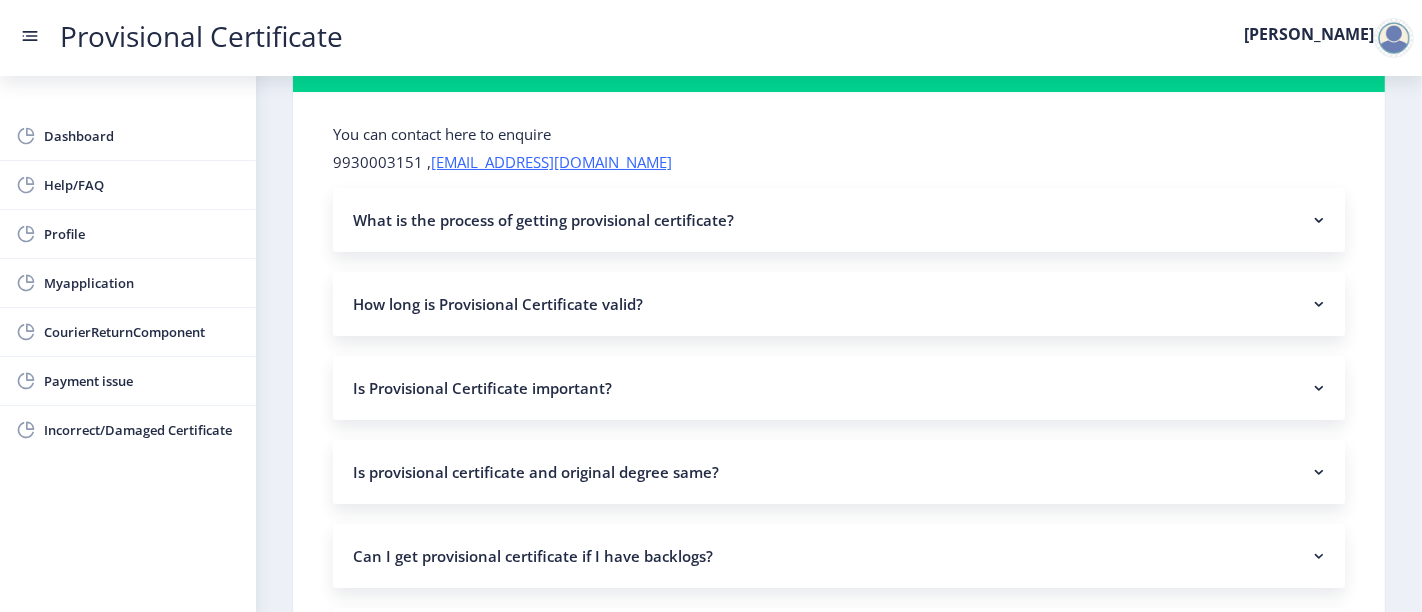 scroll, scrollTop: 77, scrollLeft: 0, axis: vertical 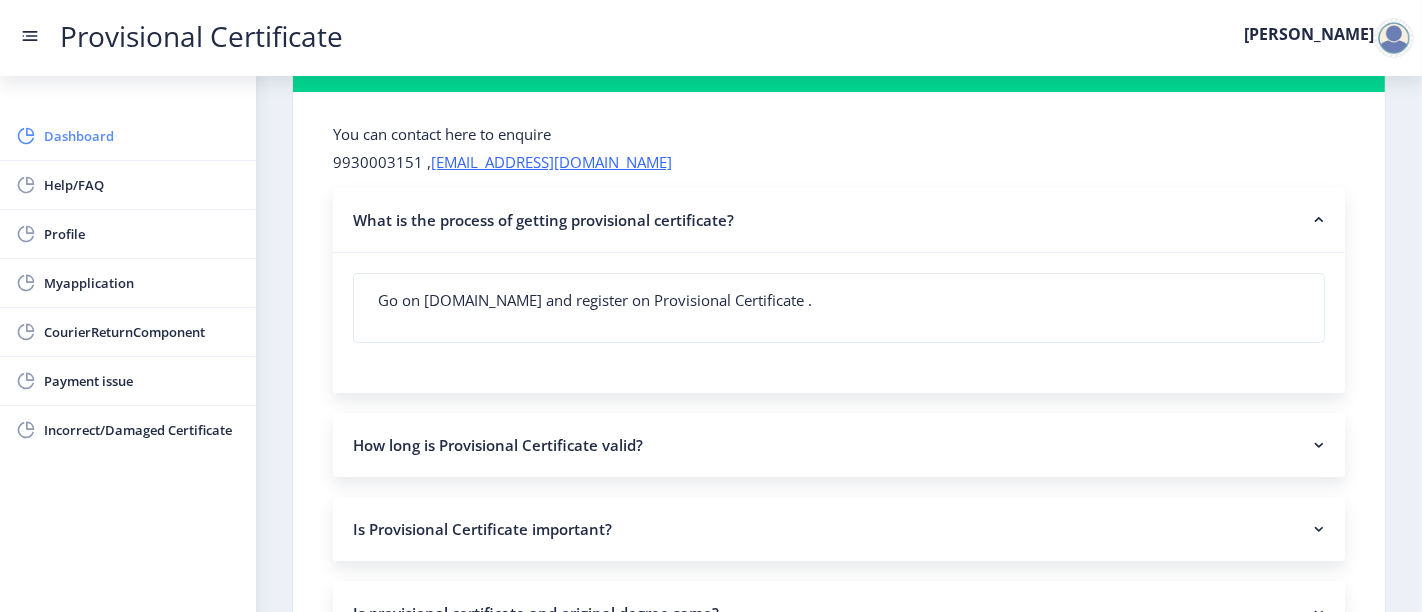 click on "Dashboard" 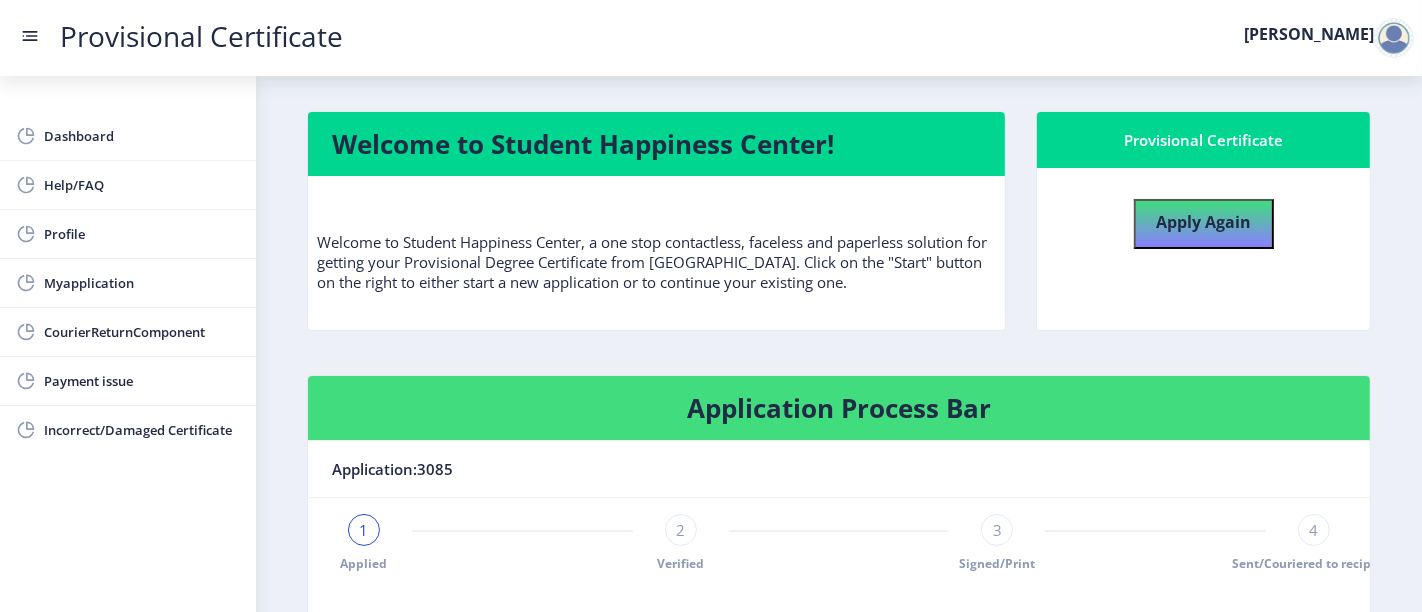 scroll, scrollTop: 0, scrollLeft: 0, axis: both 